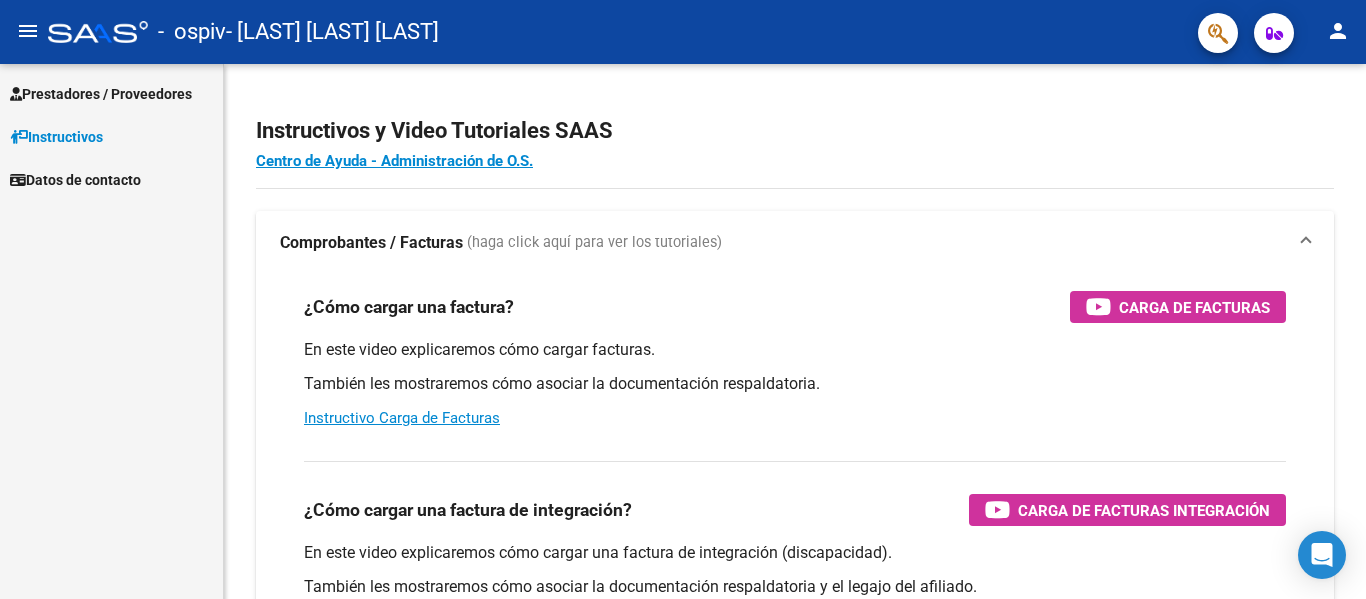 scroll, scrollTop: 0, scrollLeft: 0, axis: both 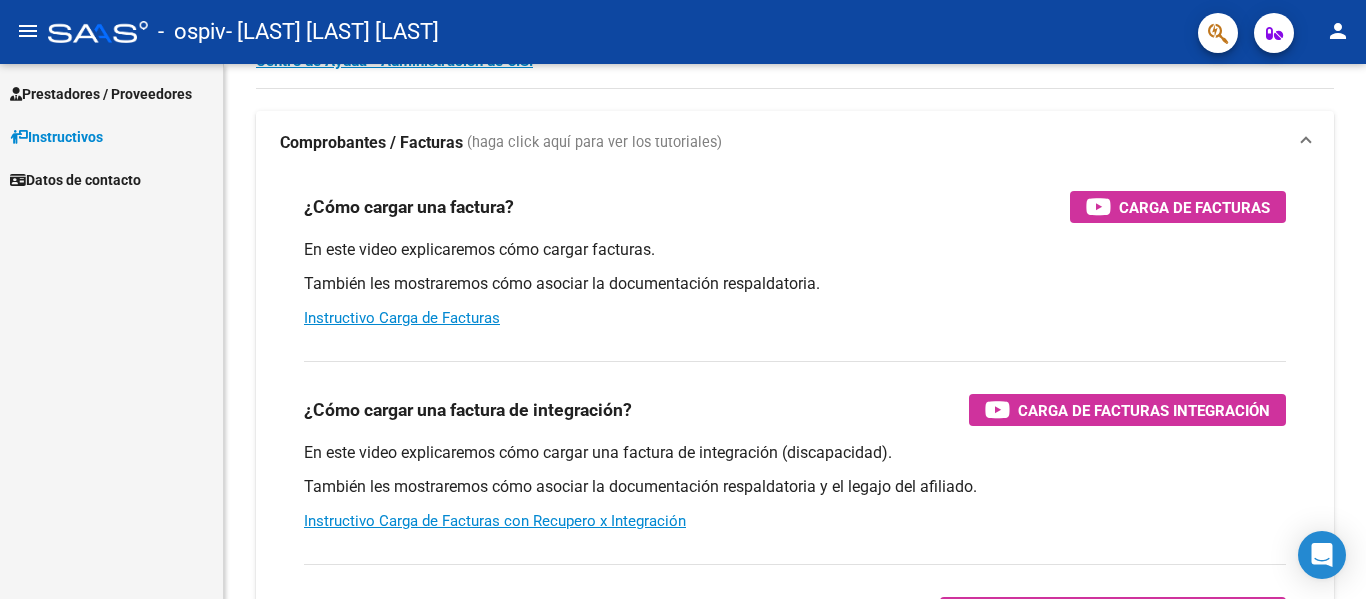 click on "Prestadores / Proveedores" at bounding box center (101, 94) 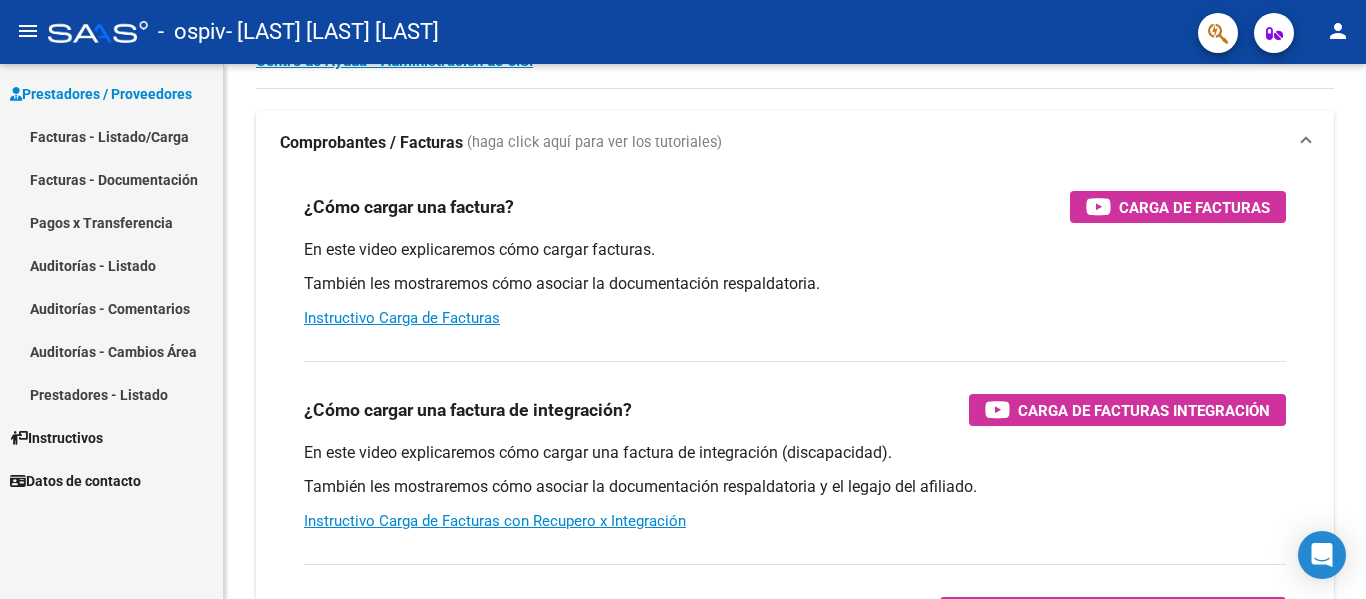 click on "Facturas - Listado/Carga" at bounding box center [111, 136] 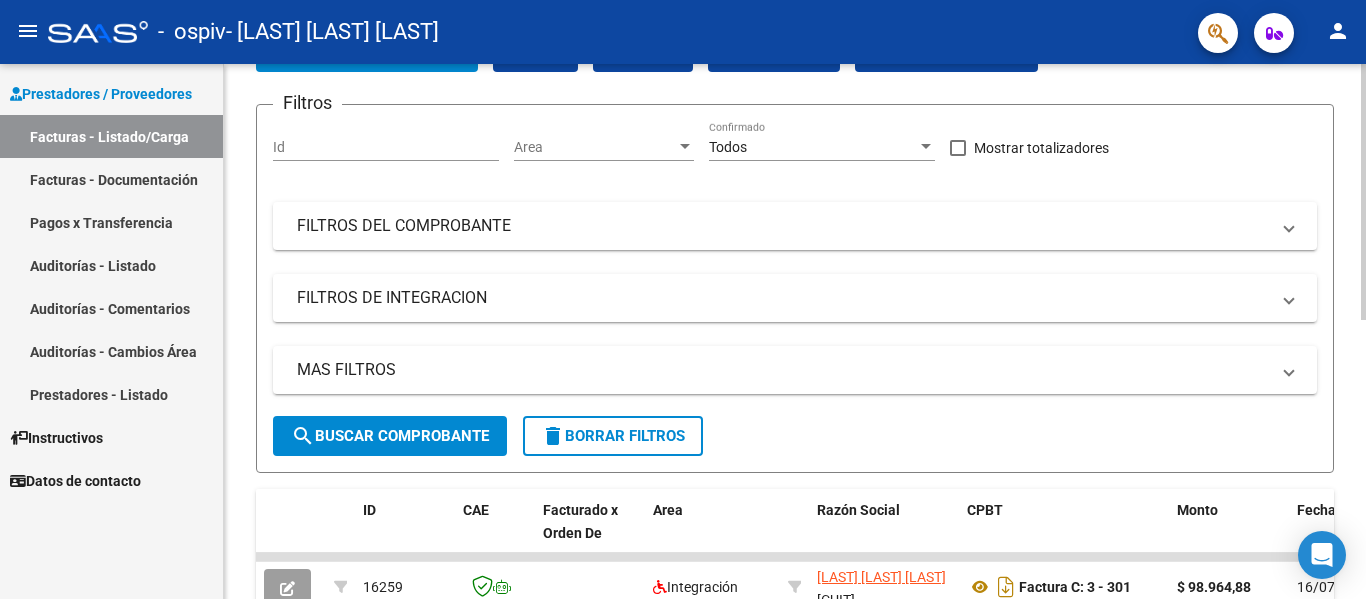 scroll, scrollTop: 0, scrollLeft: 0, axis: both 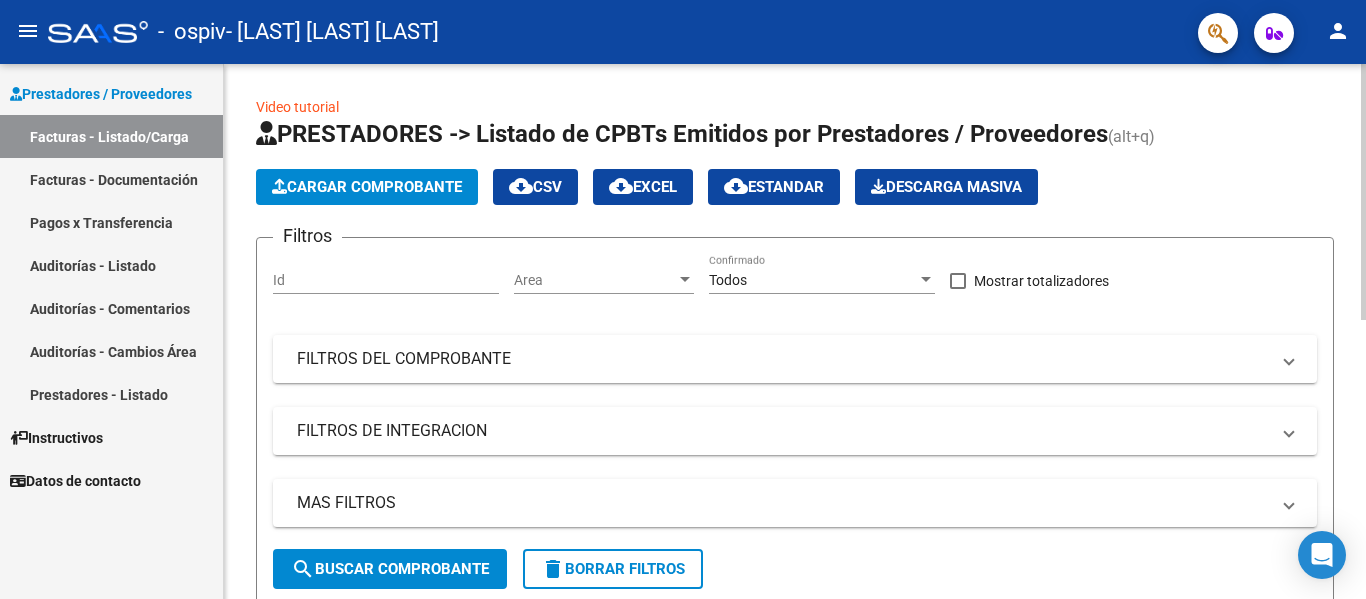 click on "Cargar Comprobante" 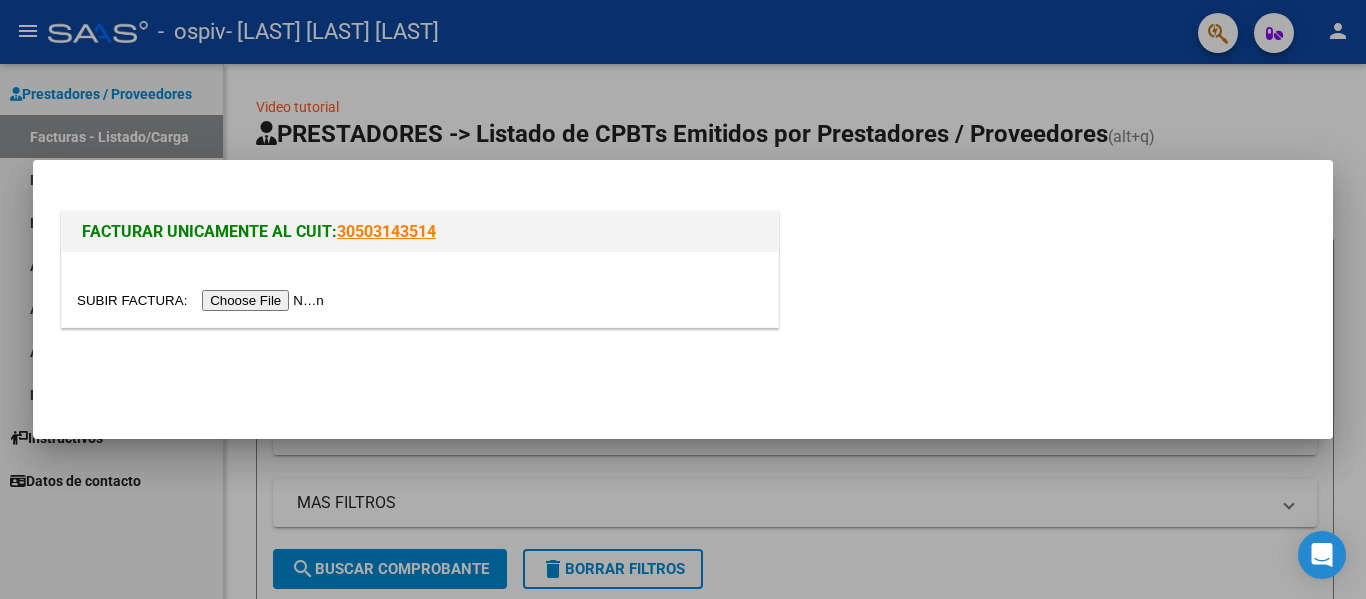 click at bounding box center [203, 300] 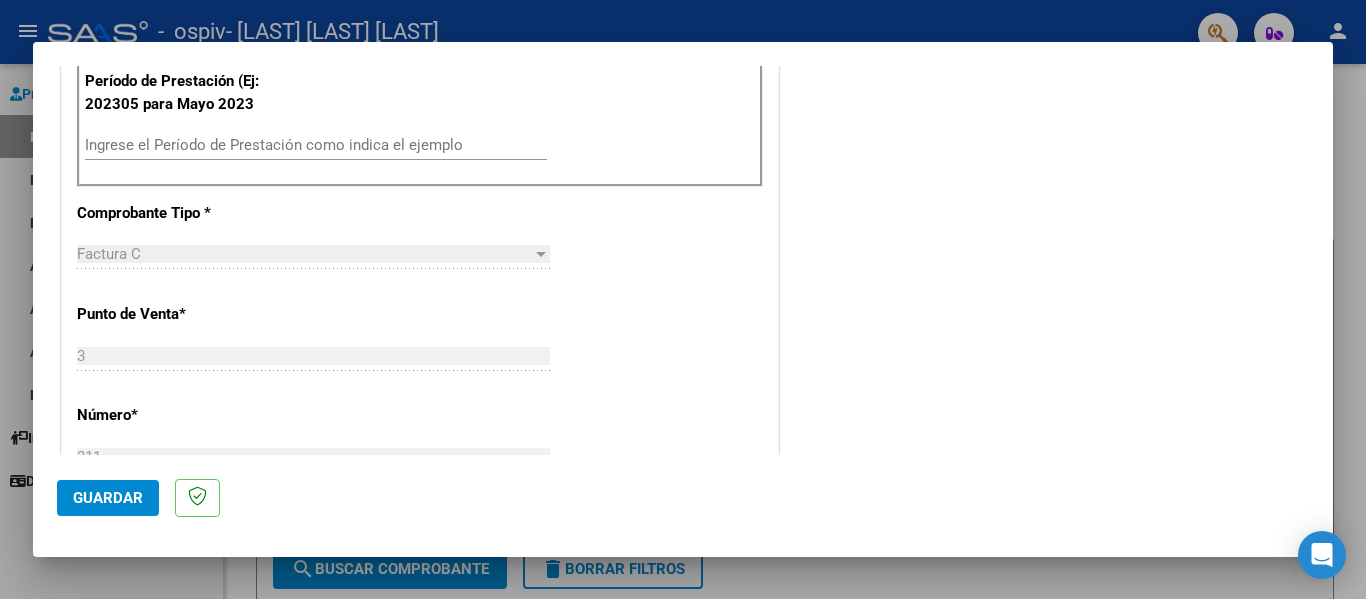 scroll, scrollTop: 500, scrollLeft: 0, axis: vertical 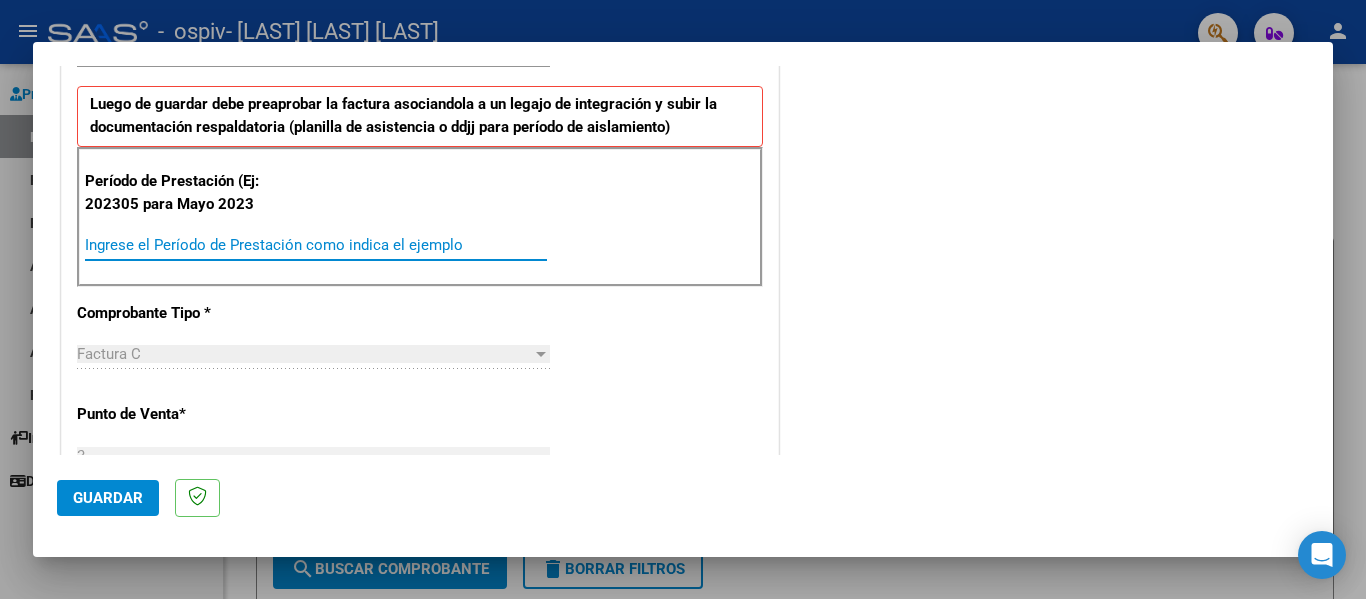 click on "Ingrese el Período de Prestación como indica el ejemplo" at bounding box center (316, 245) 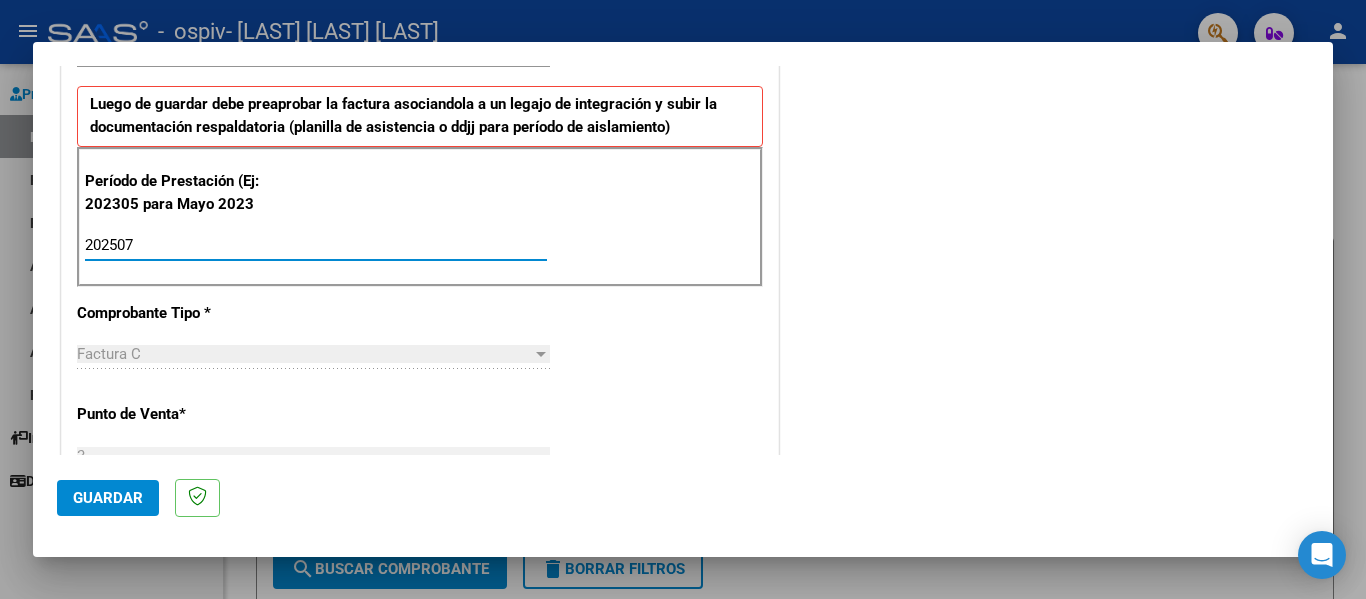 type on "202507" 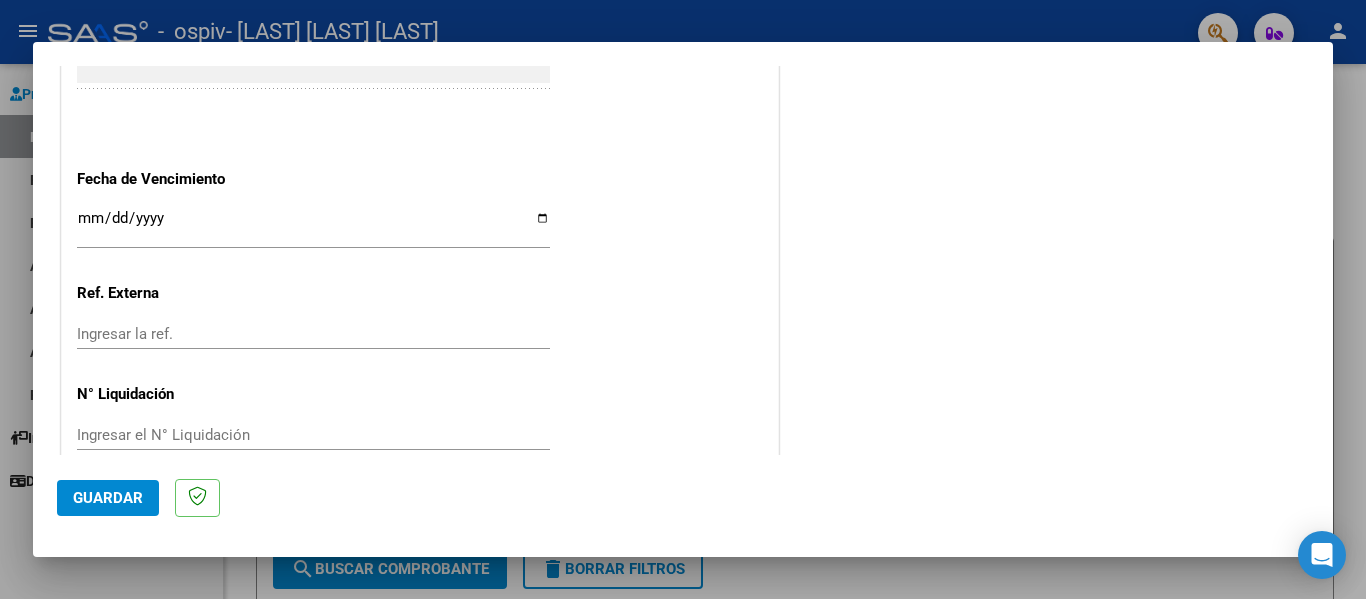 scroll, scrollTop: 1300, scrollLeft: 0, axis: vertical 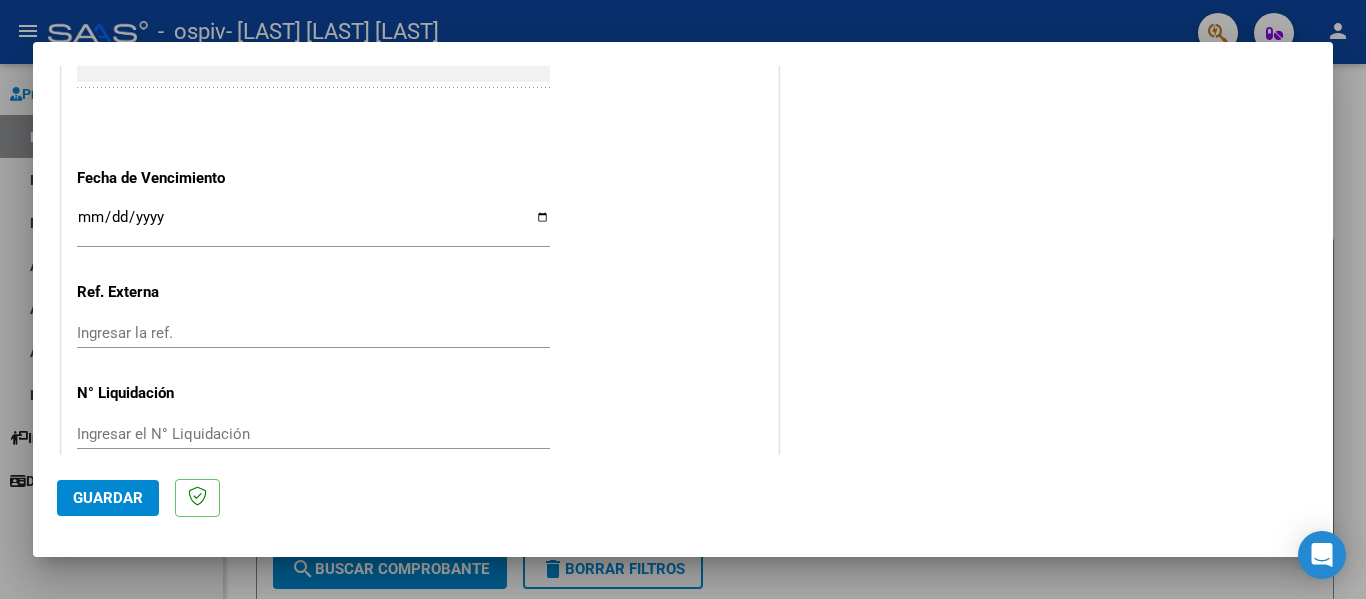 click on "Guardar" 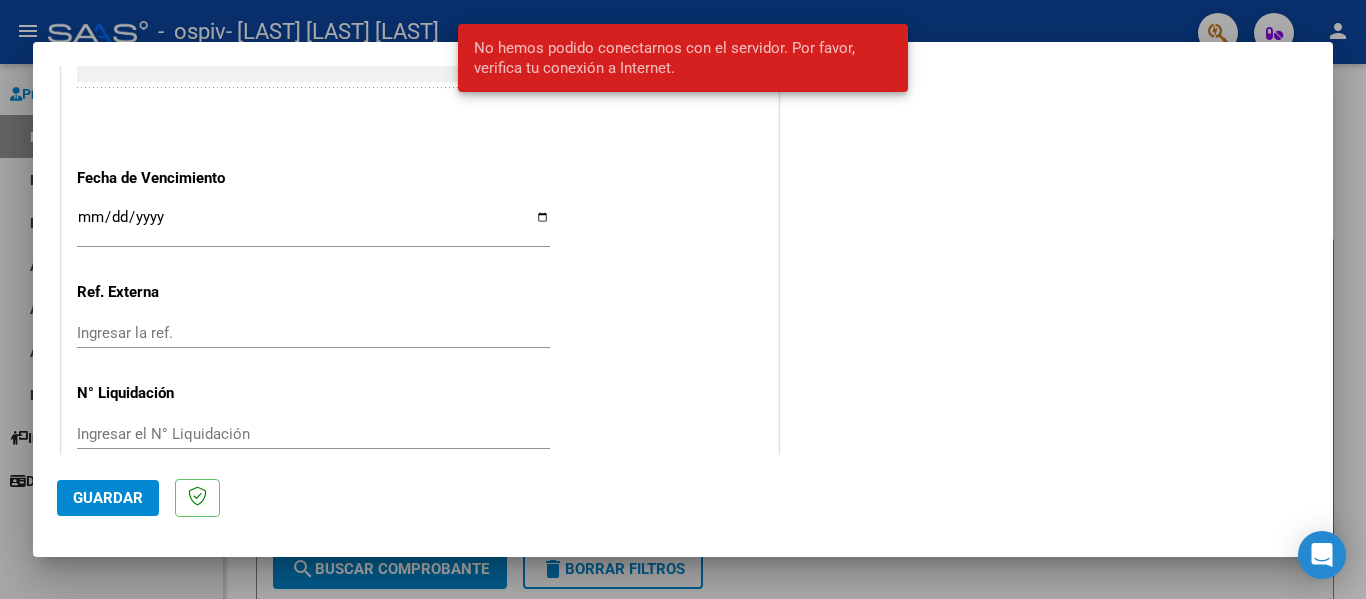 click on "No hemos podido conectarnos con el servidor. Por favor, verifica tu conexión a Internet." at bounding box center (683, 58) 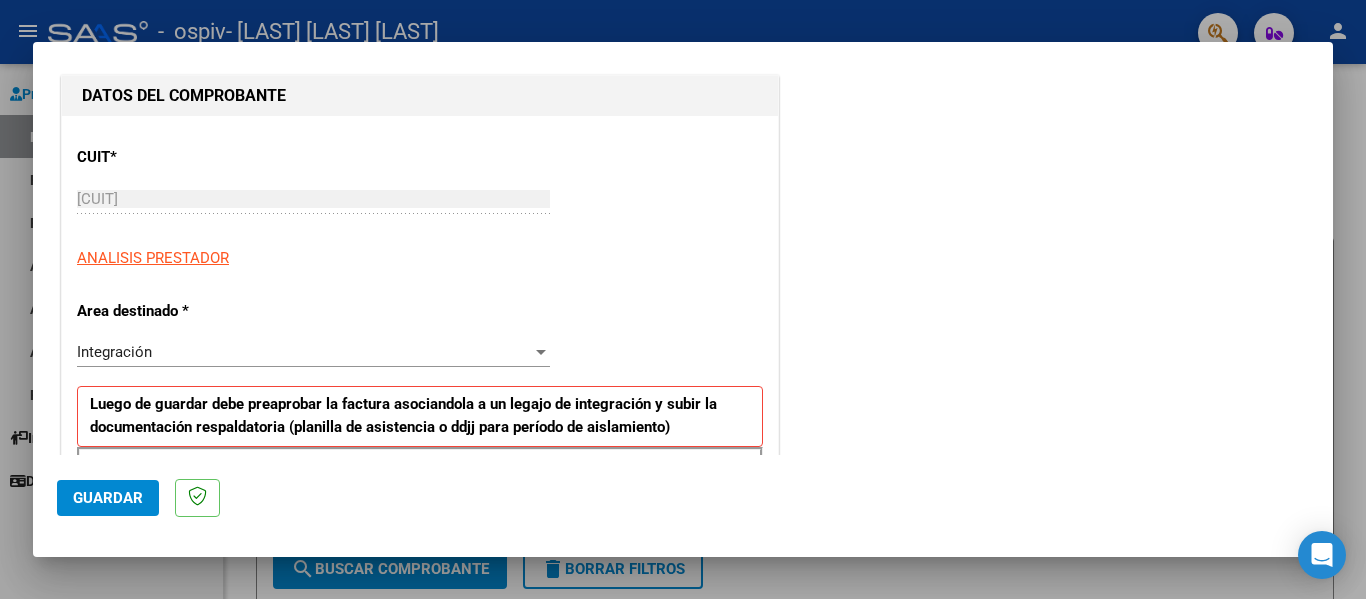 scroll, scrollTop: 0, scrollLeft: 0, axis: both 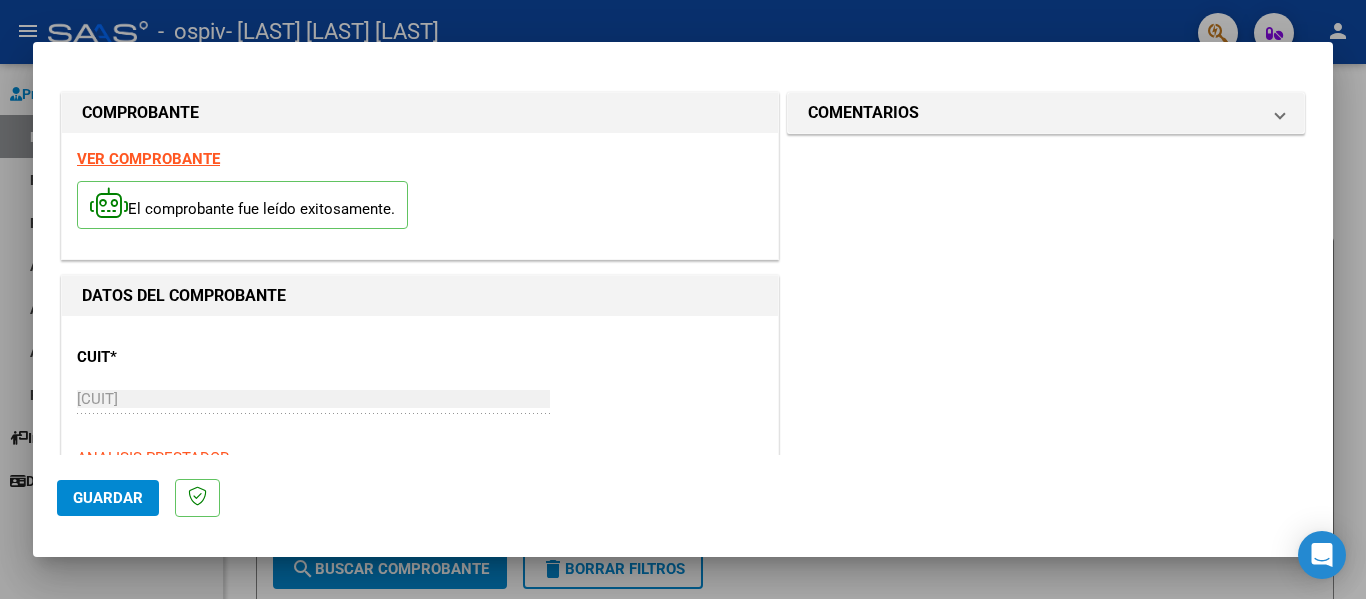 click on "El comprobante fue leído exitosamente." at bounding box center [420, 208] 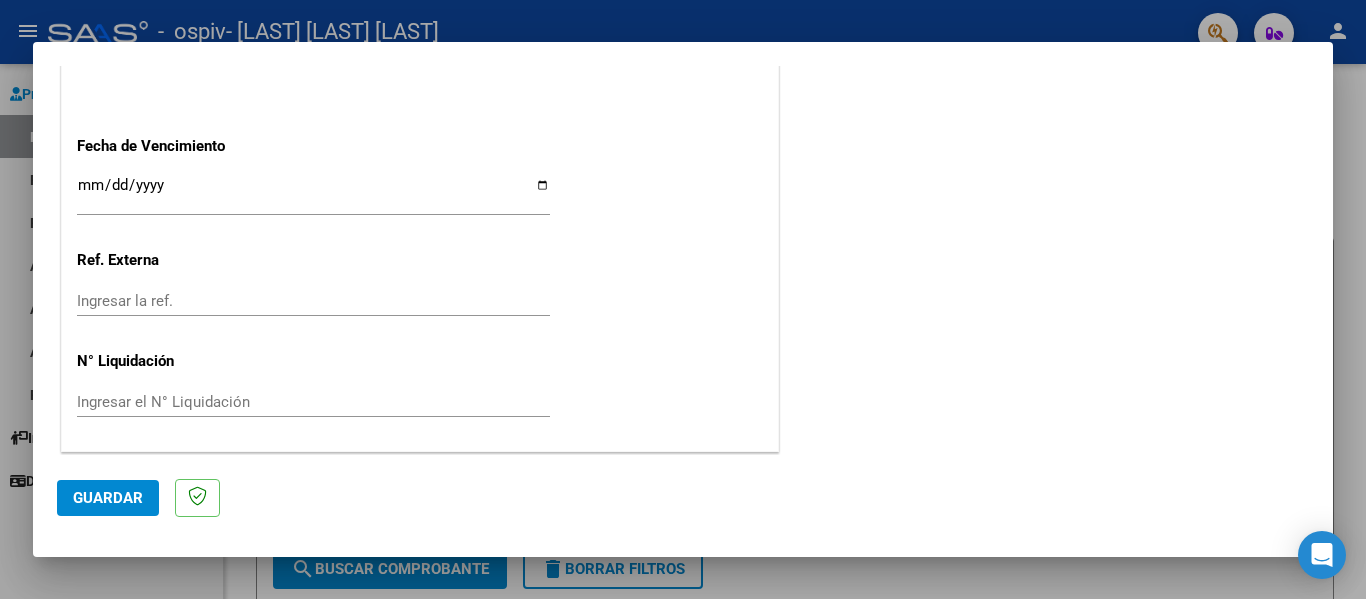 scroll, scrollTop: 1333, scrollLeft: 0, axis: vertical 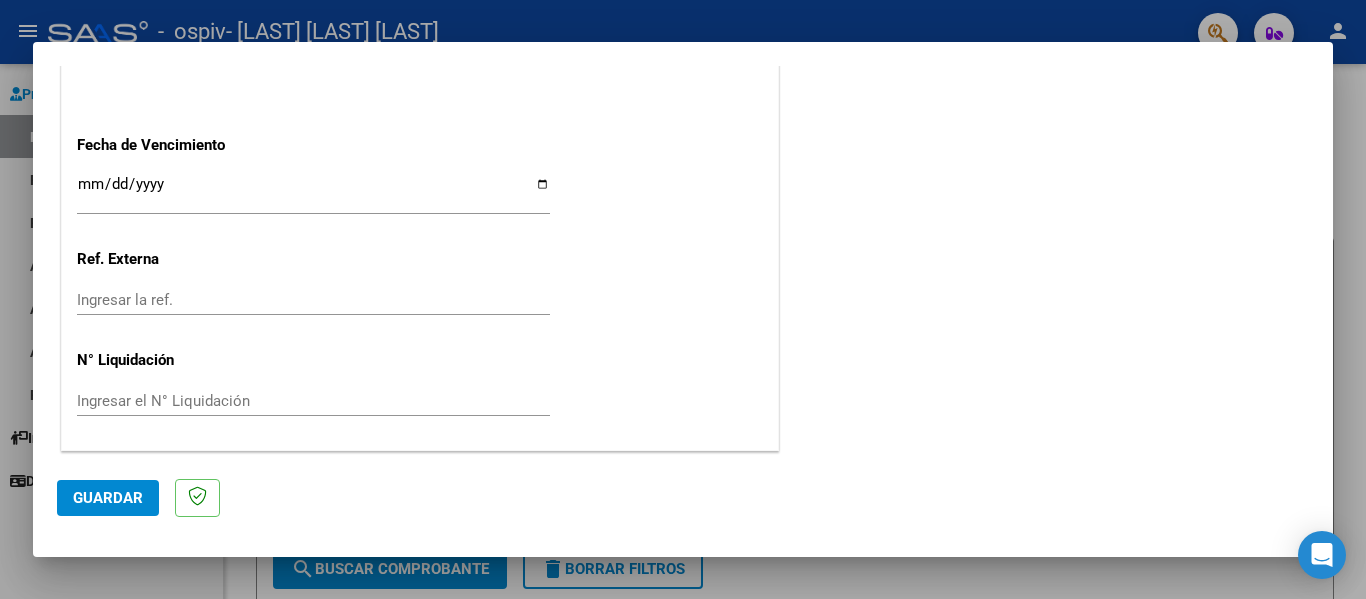 click on "Guardar" 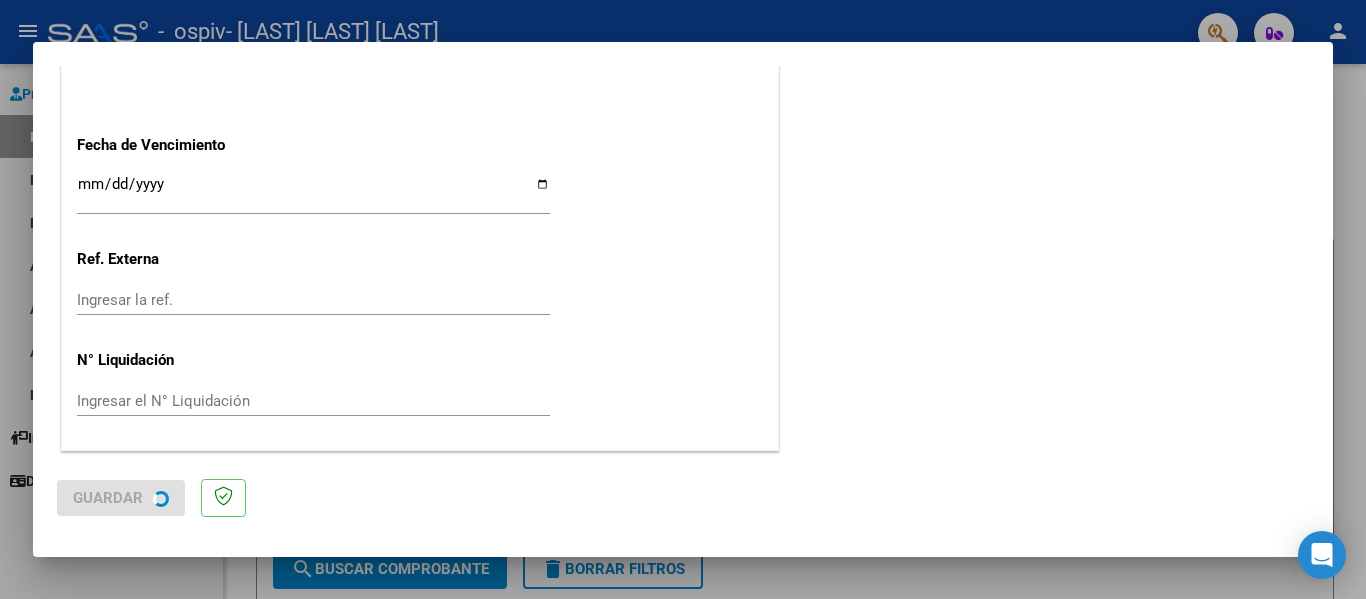 scroll, scrollTop: 0, scrollLeft: 0, axis: both 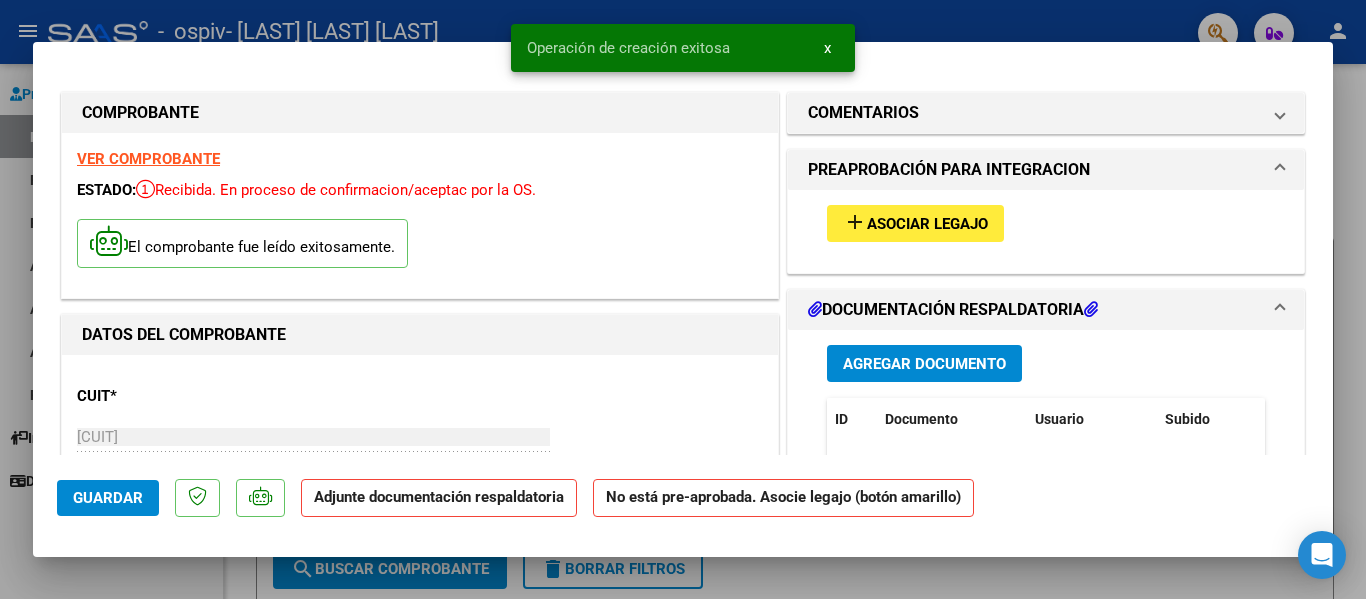 click on "Asociar Legajo" at bounding box center (927, 224) 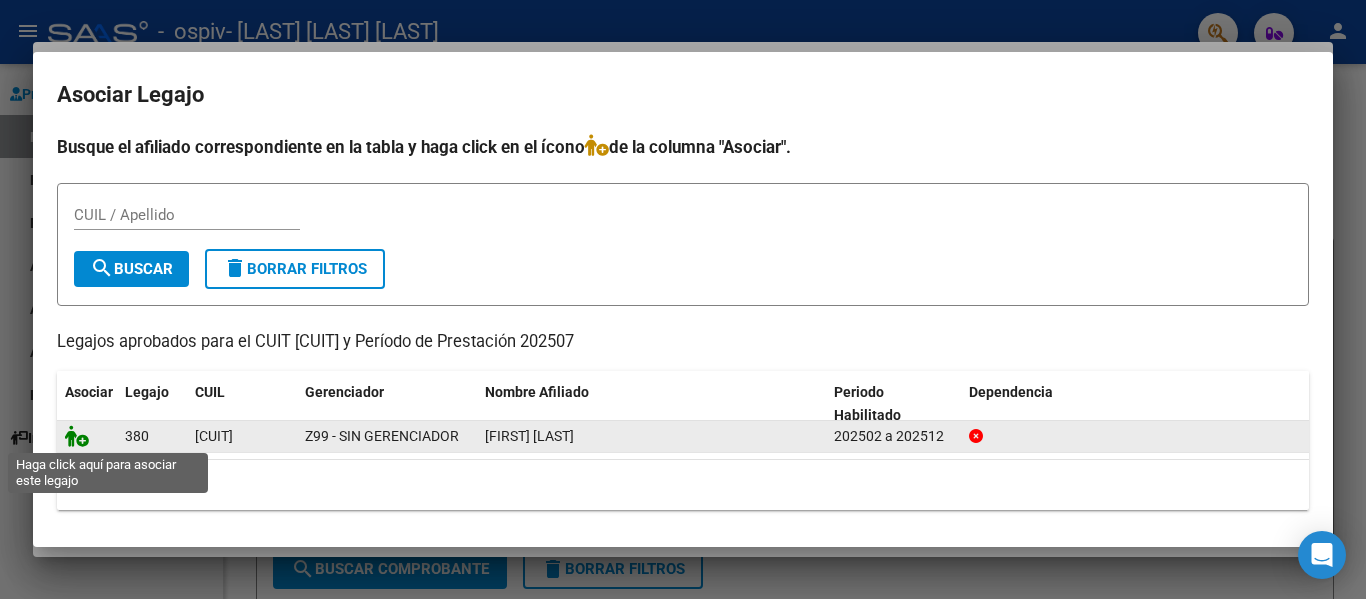 click 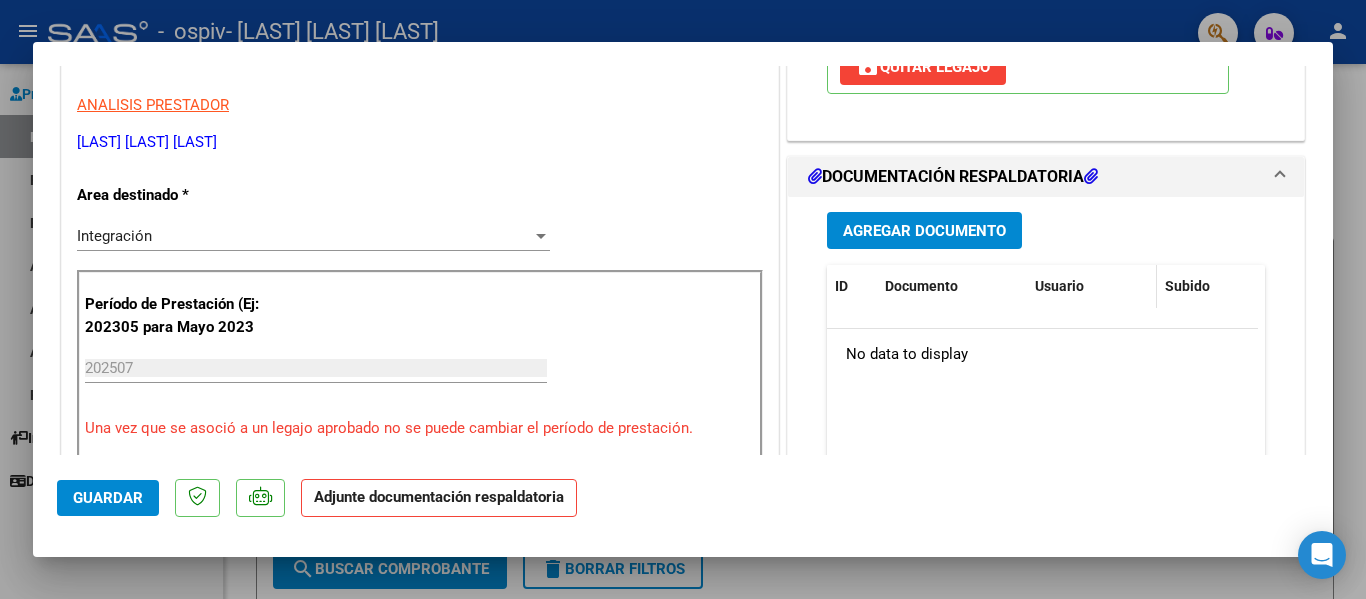 scroll, scrollTop: 400, scrollLeft: 0, axis: vertical 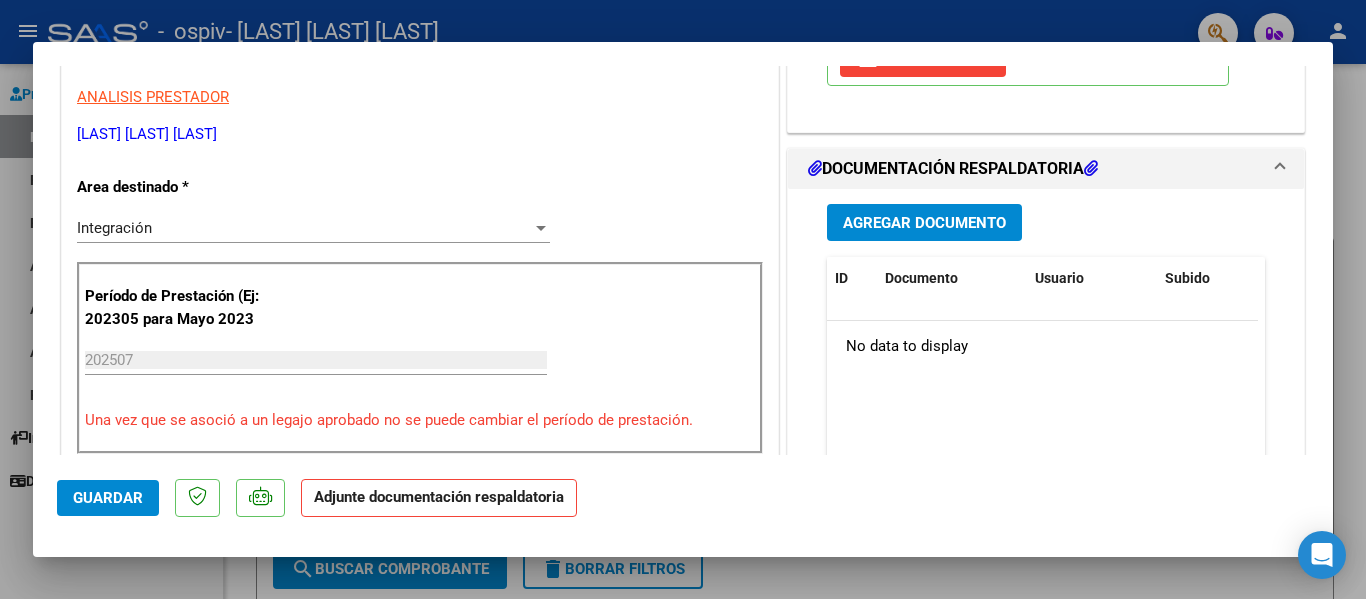 click on "Agregar Documento" at bounding box center [924, 223] 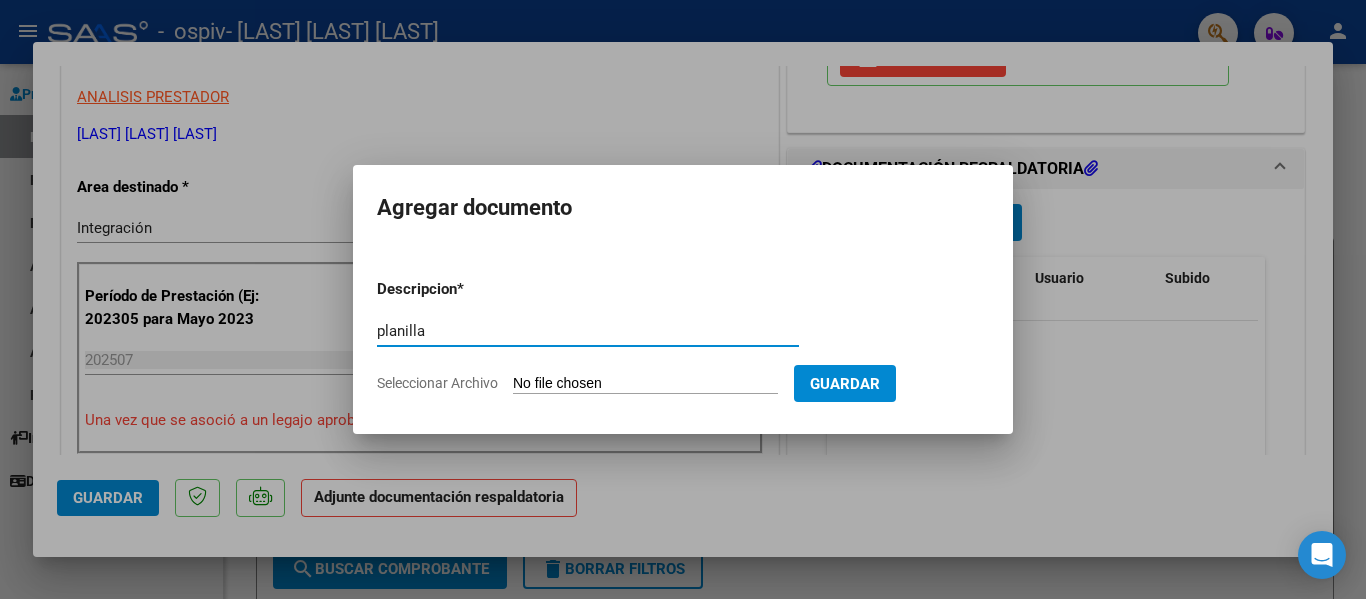 type on "planilla" 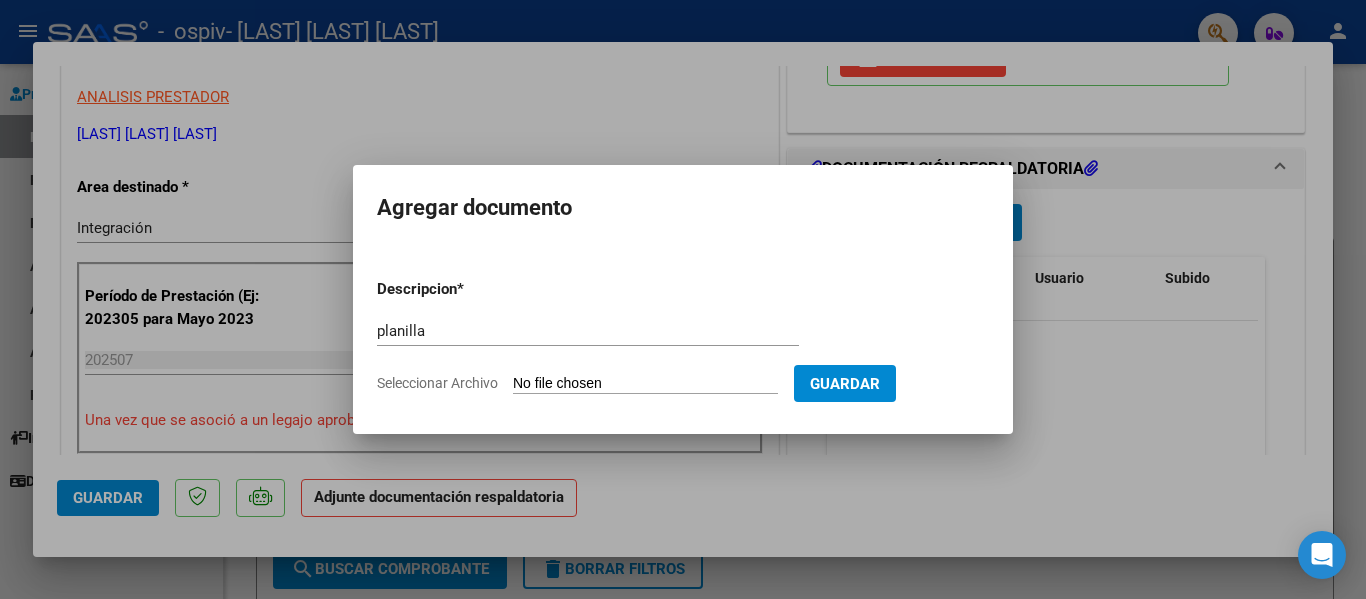 click on "Seleccionar Archivo" at bounding box center [645, 384] 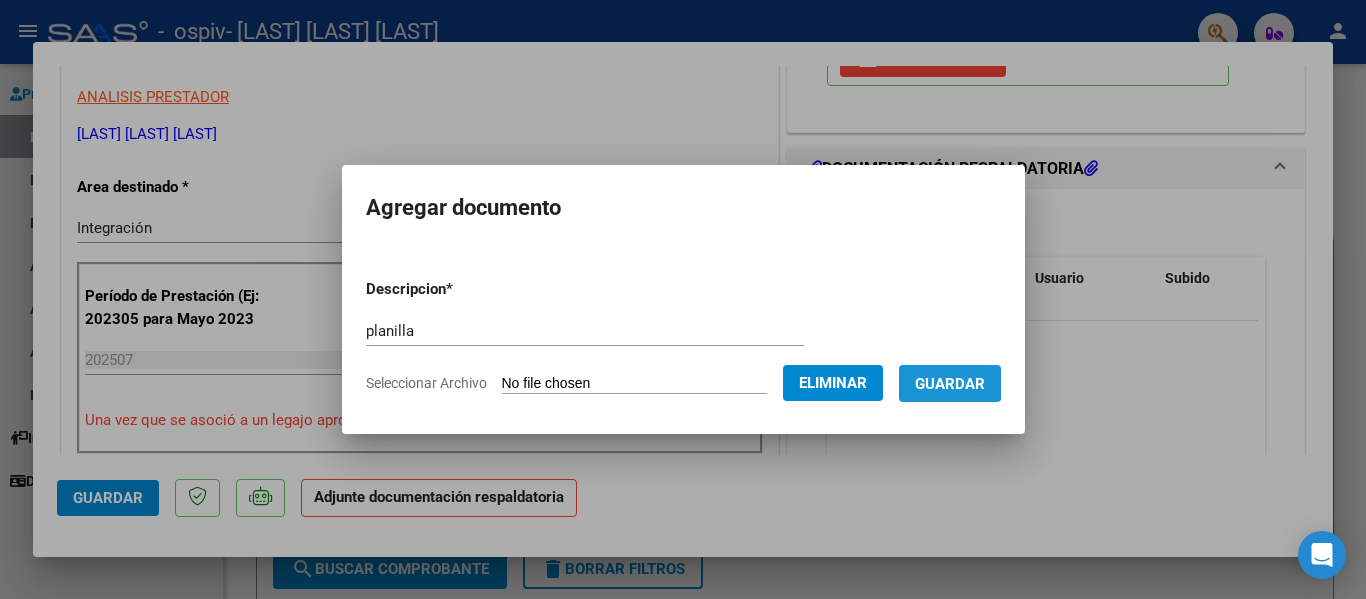 click on "Guardar" at bounding box center (950, 384) 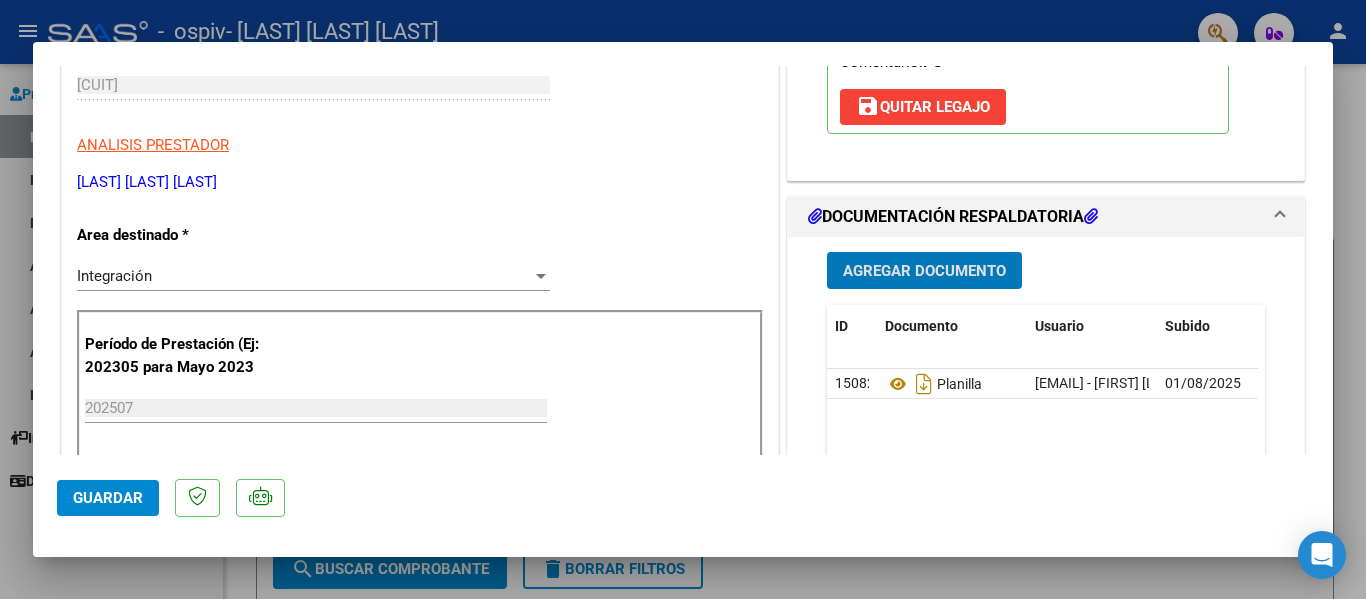 scroll, scrollTop: 500, scrollLeft: 0, axis: vertical 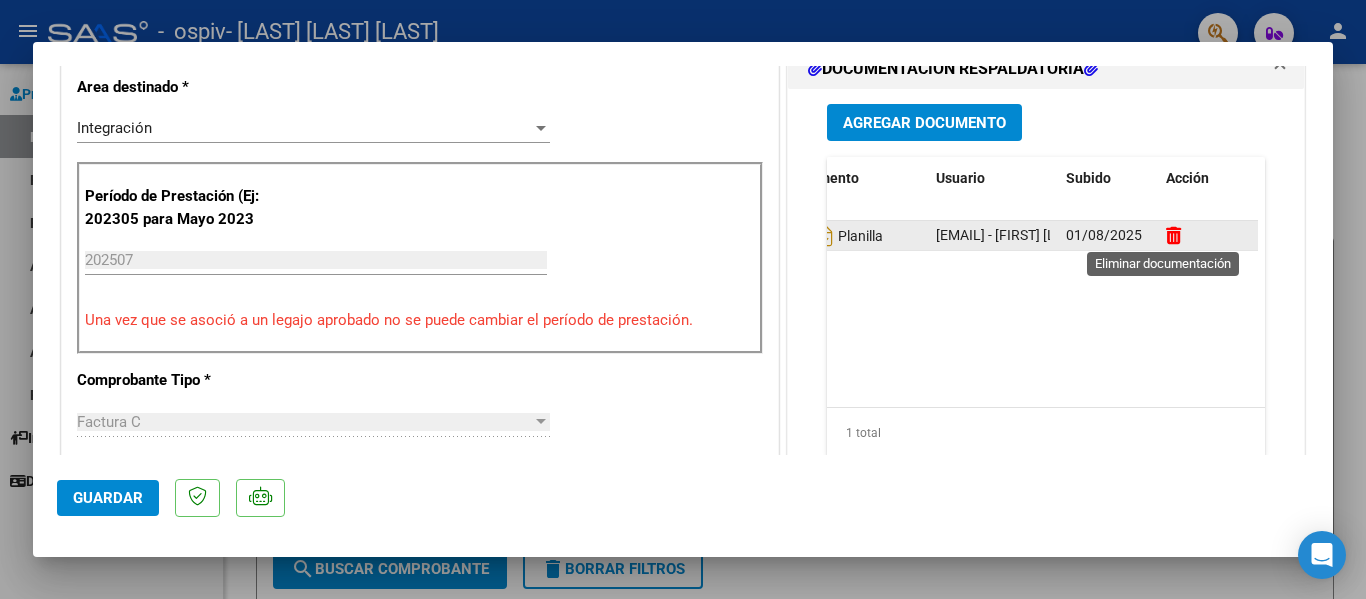 click 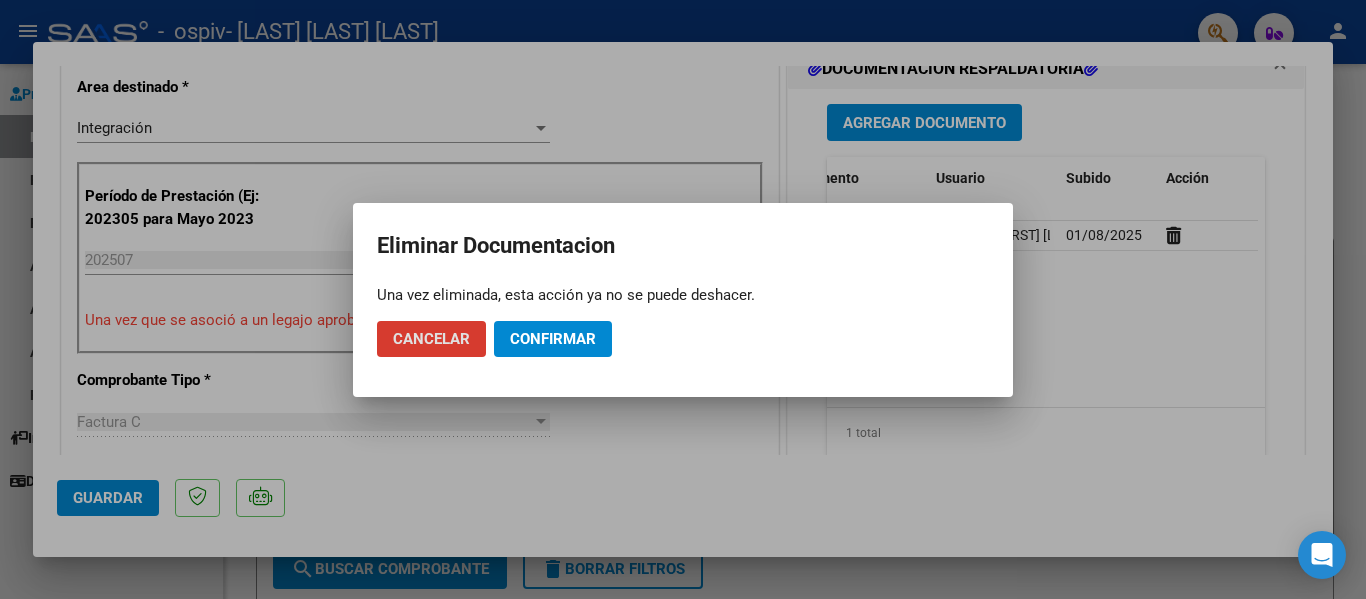 click on "Confirmar" 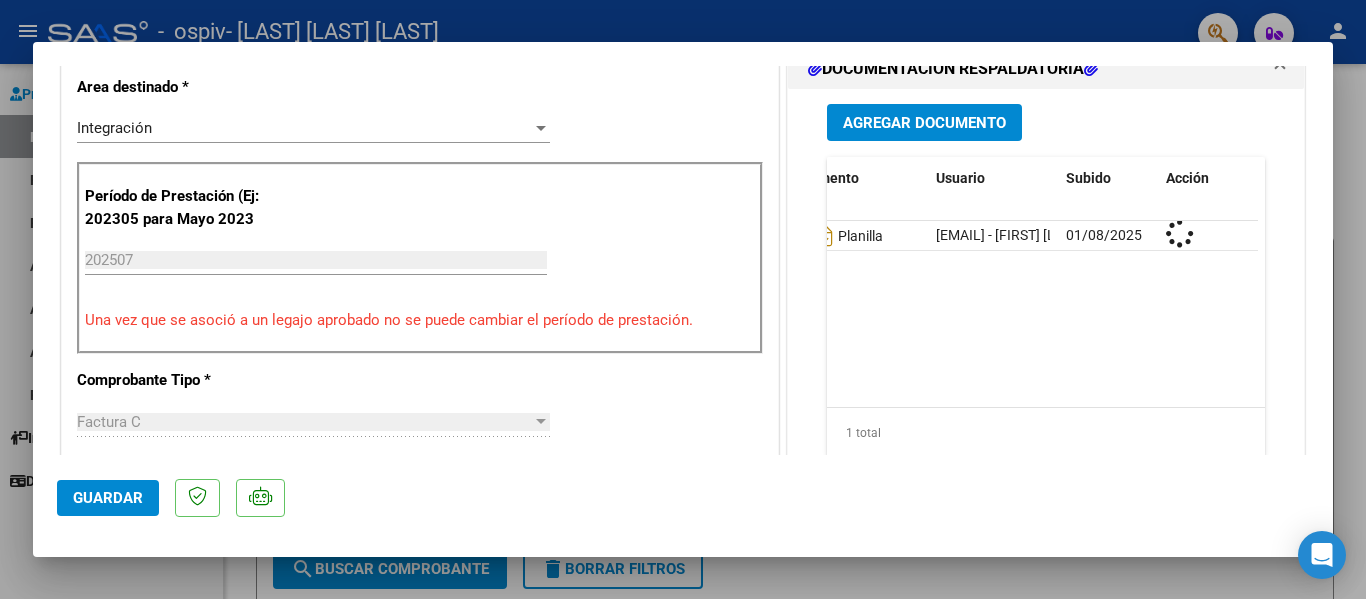 scroll, scrollTop: 0, scrollLeft: 0, axis: both 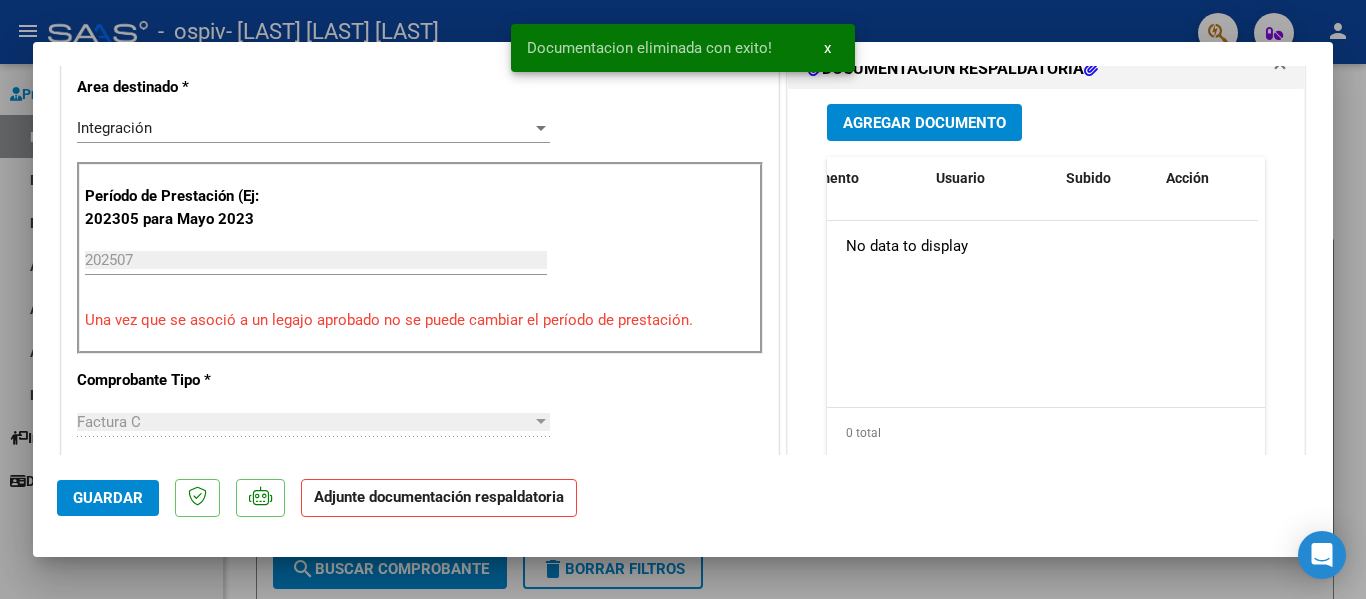 click on "Agregar Documento" at bounding box center [924, 123] 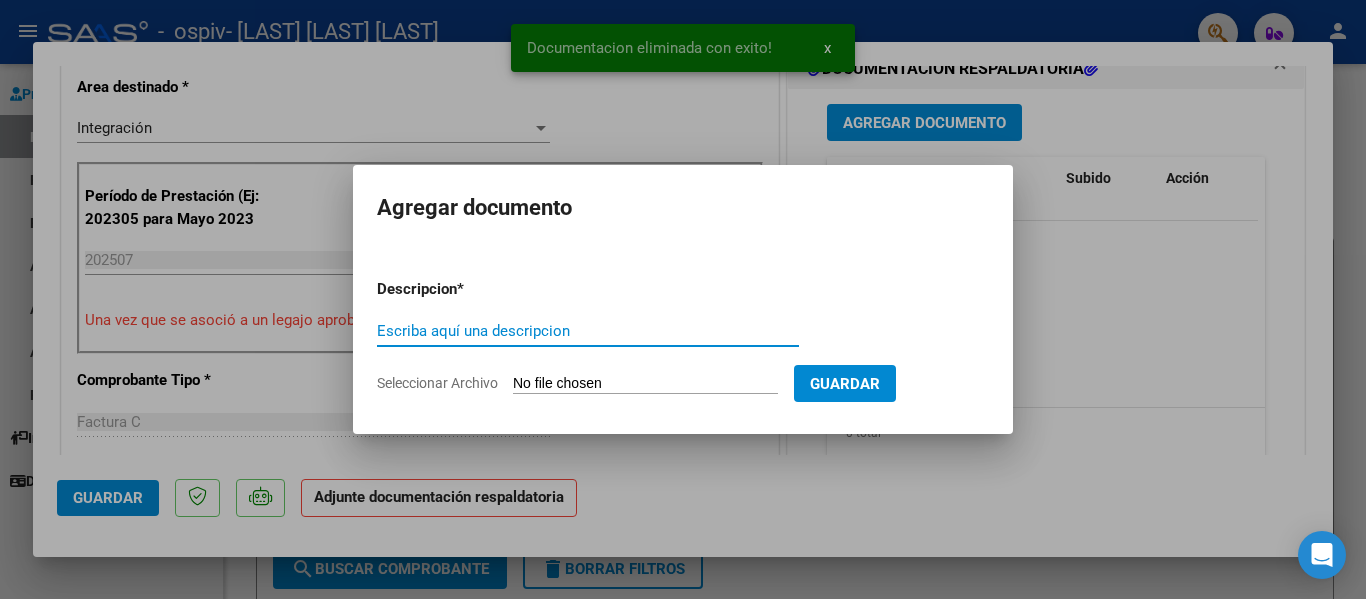 click on "Escriba aquí una descripcion" at bounding box center [588, 331] 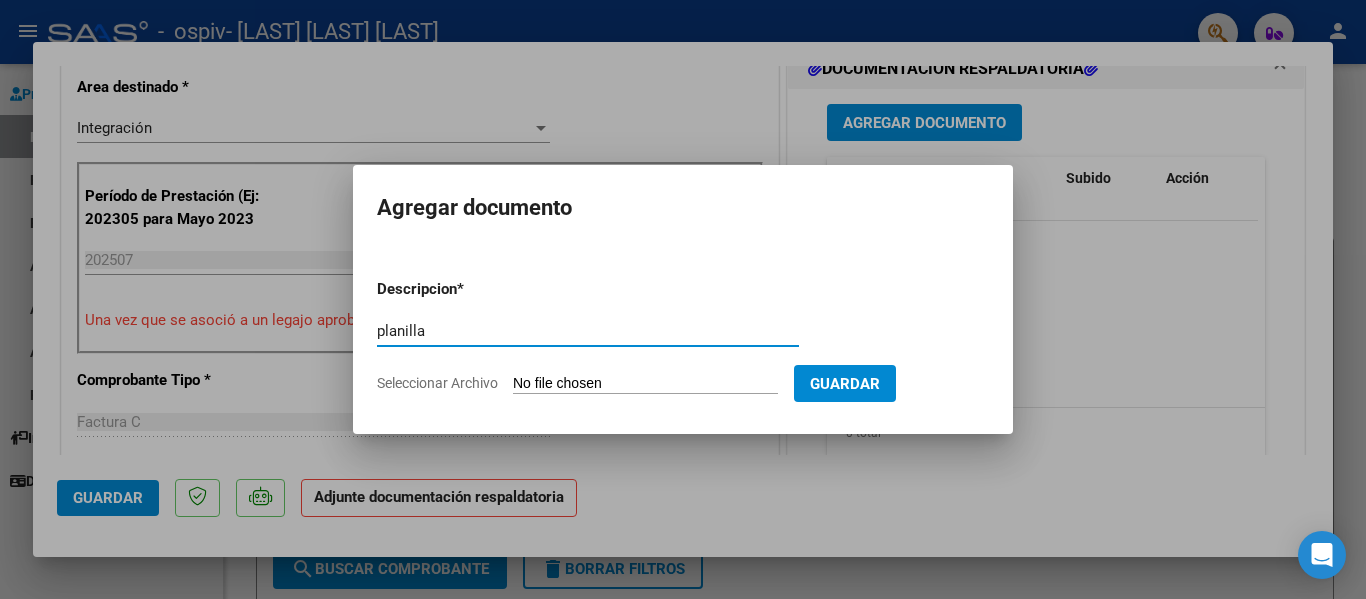type on "planilla" 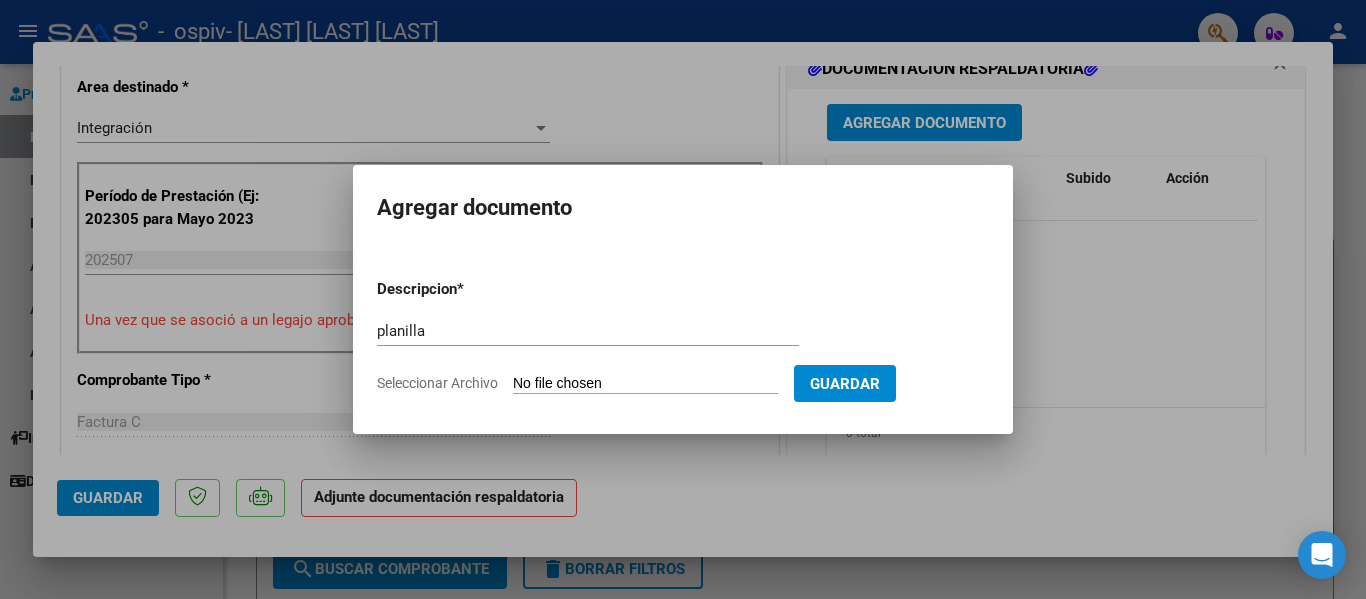 click on "Seleccionar Archivo" at bounding box center [645, 384] 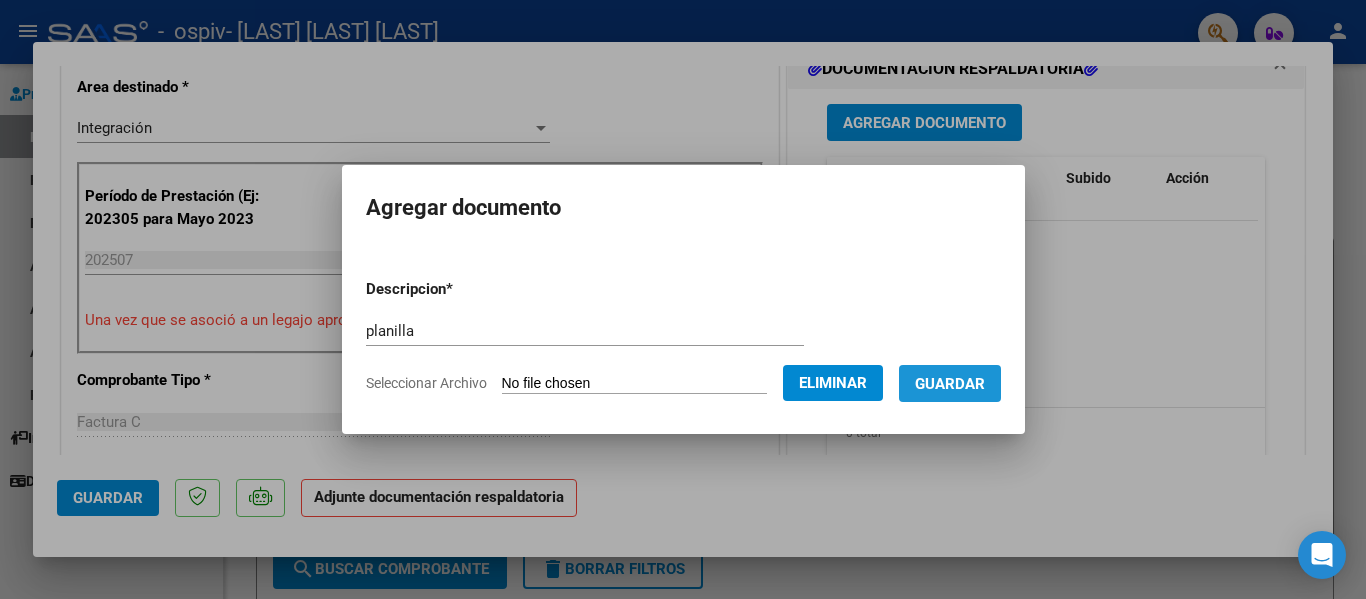 click on "Guardar" at bounding box center [950, 384] 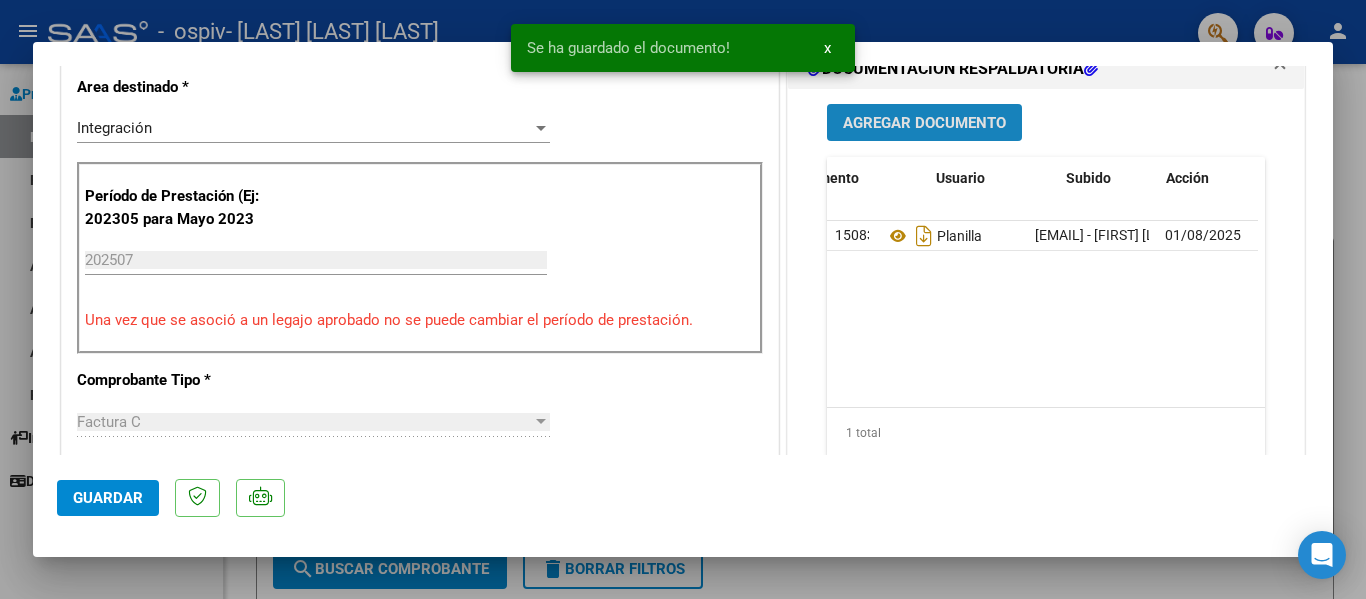click on "Agregar Documento" at bounding box center [924, 122] 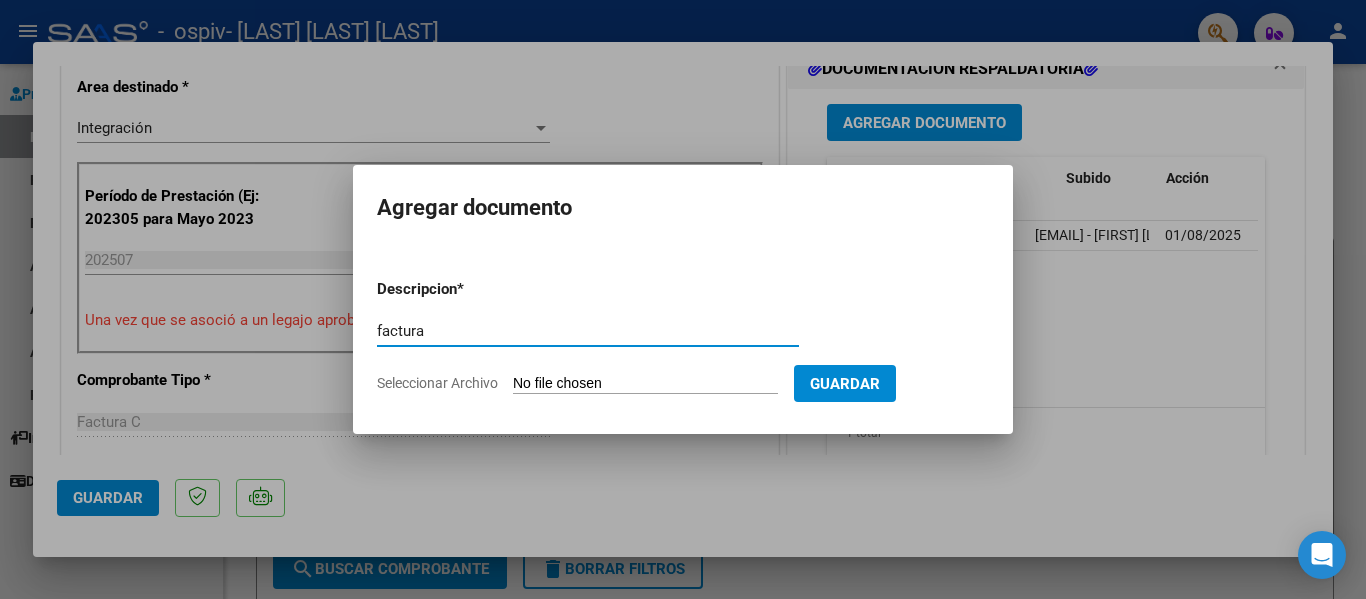 type on "factura" 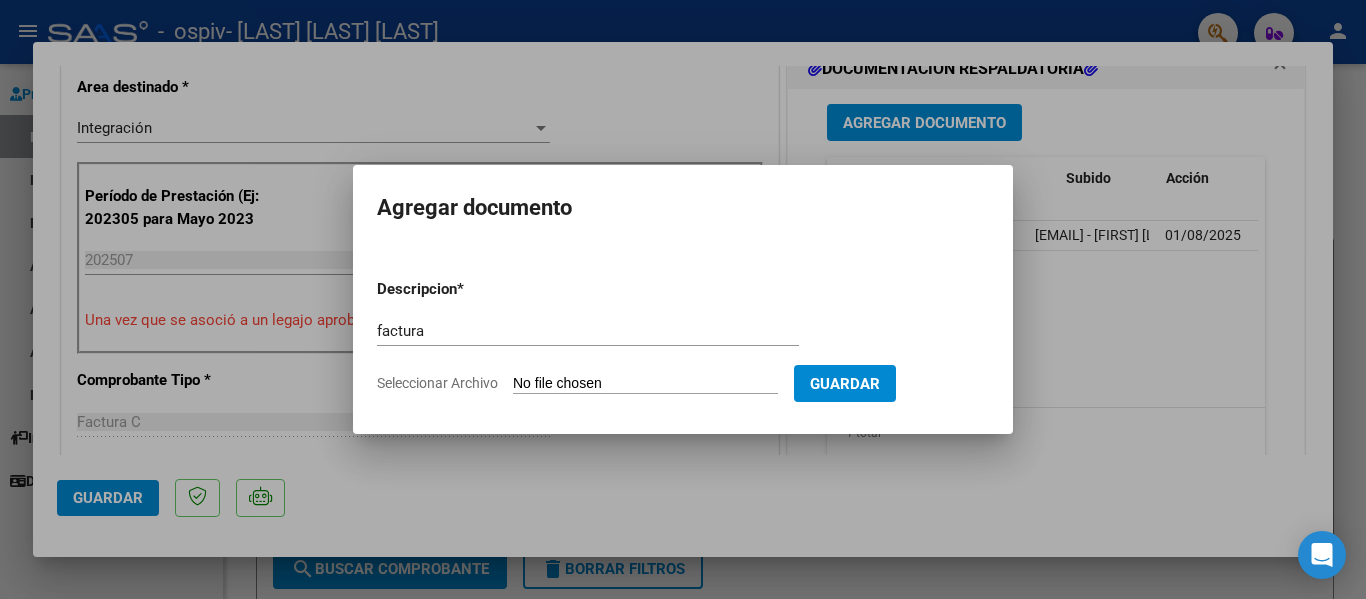 type on "C:\fakepath\[CUIT]_011_00003_00000311.pdf" 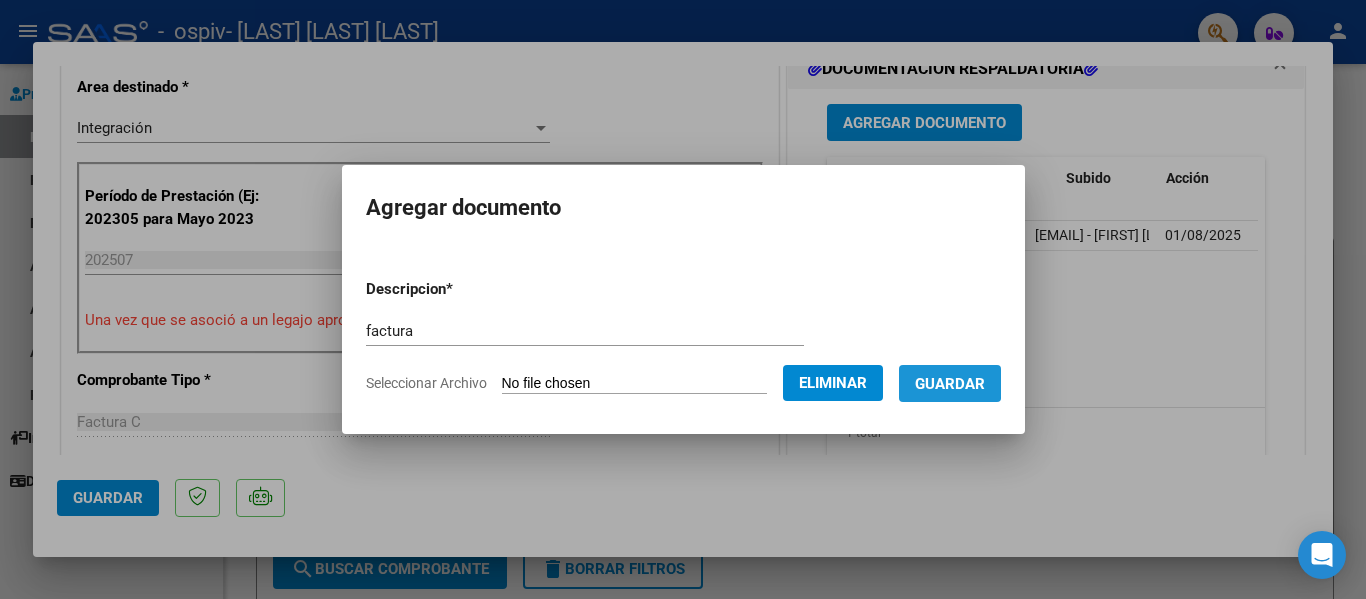 click on "Guardar" at bounding box center (950, 384) 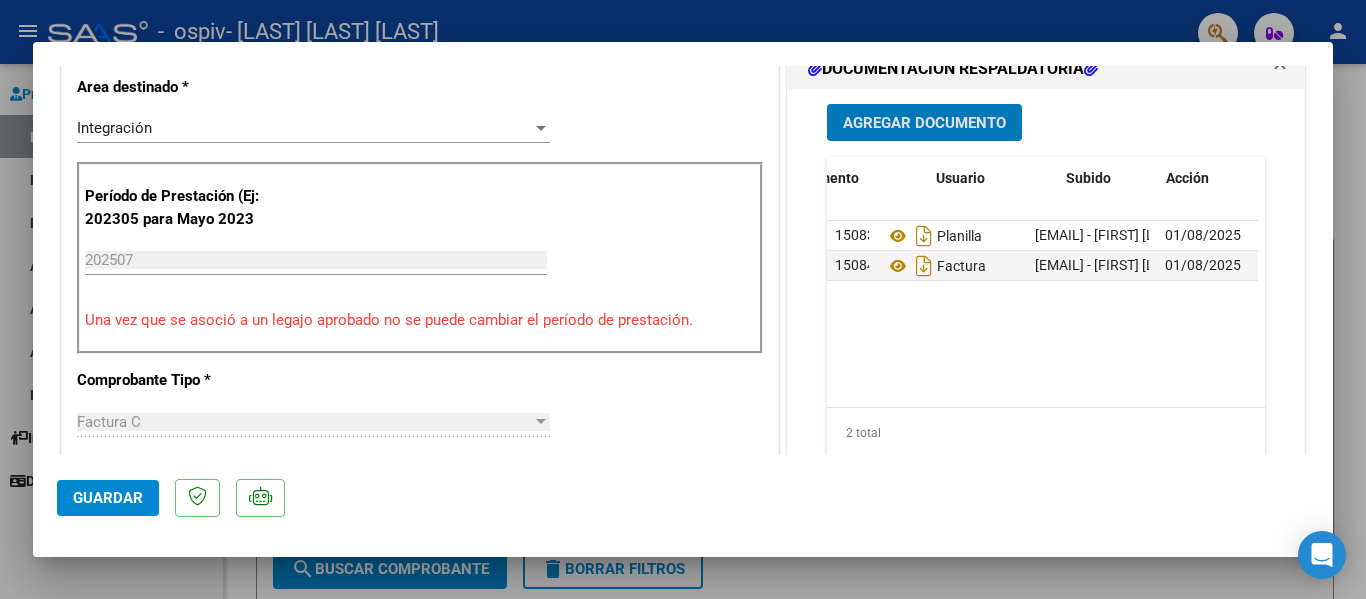 click on "Agregar Documento" at bounding box center (924, 123) 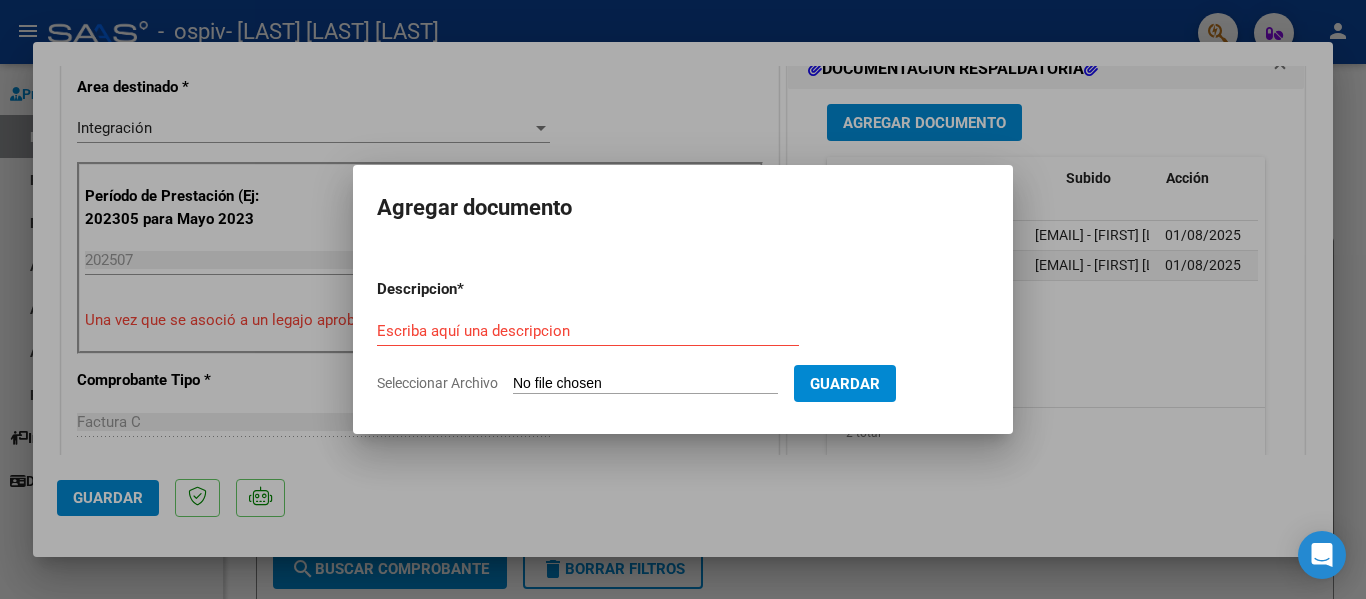 click on "Escriba aquí una descripcion" at bounding box center (588, 331) 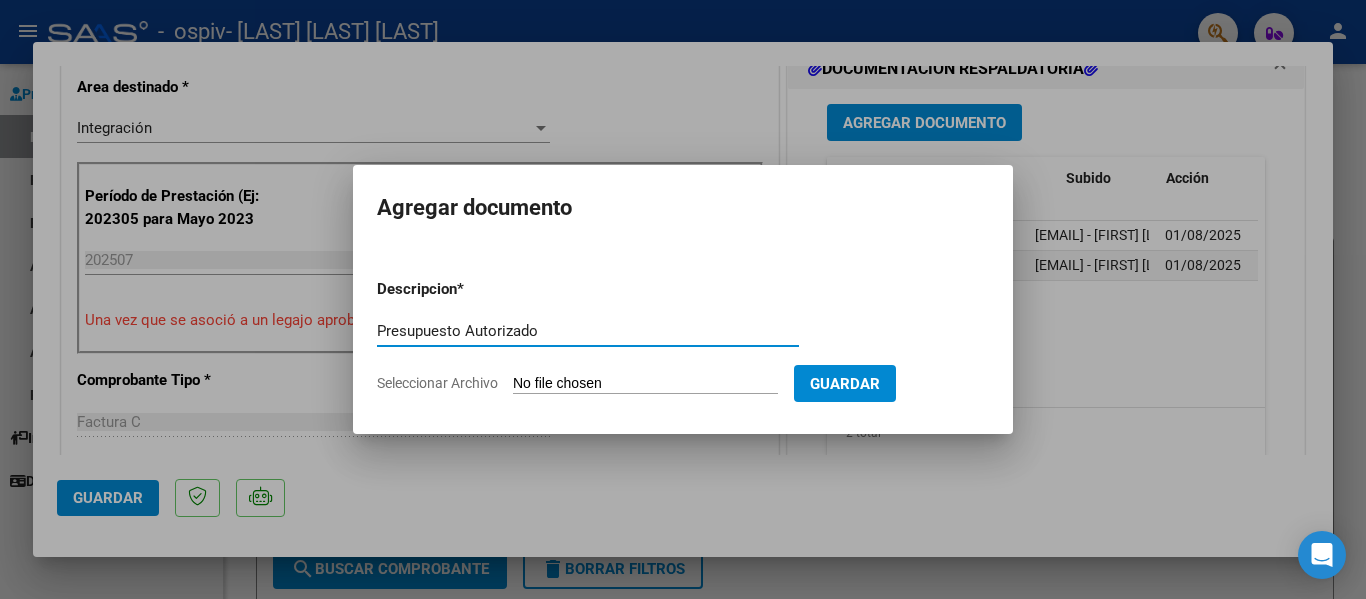 type on "Presupuesto Autorizado" 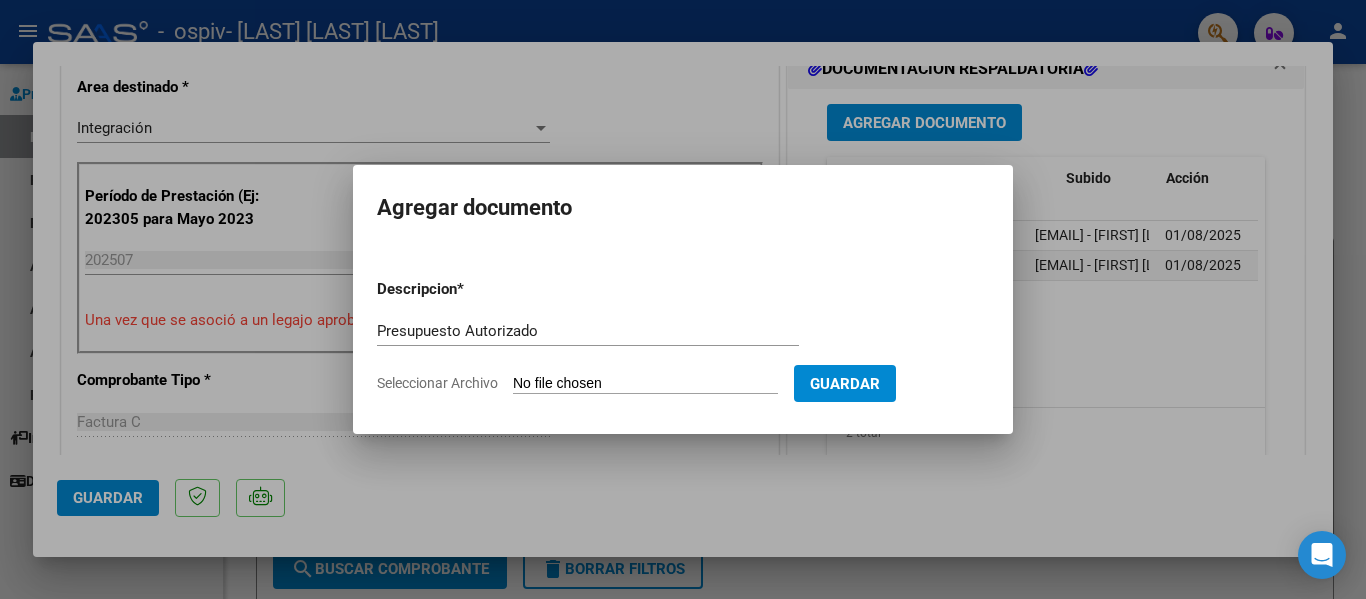 click on "Seleccionar Archivo" at bounding box center (645, 384) 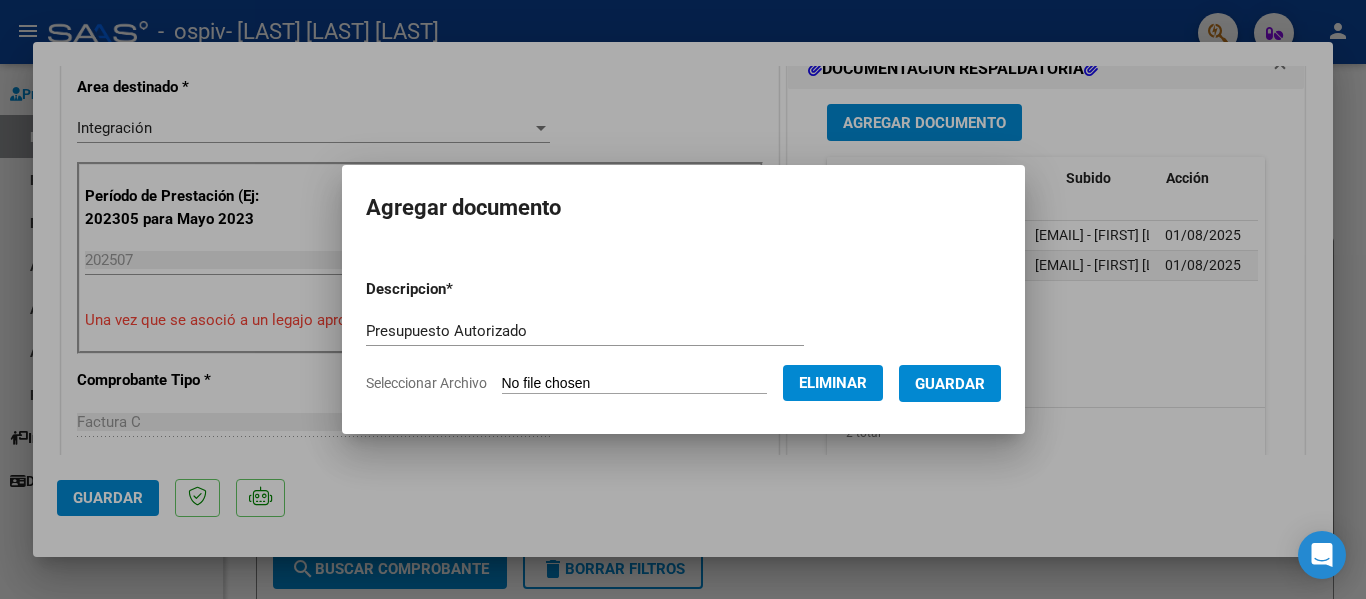 click on "Guardar" at bounding box center [950, 384] 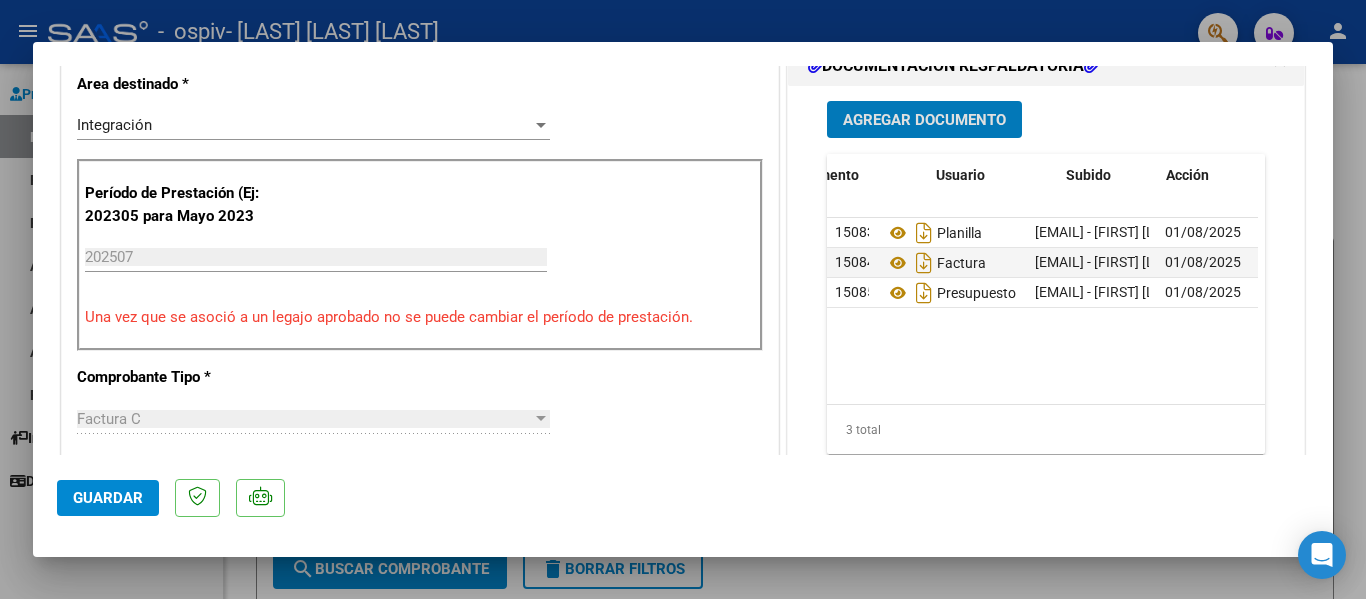 scroll, scrollTop: 501, scrollLeft: 0, axis: vertical 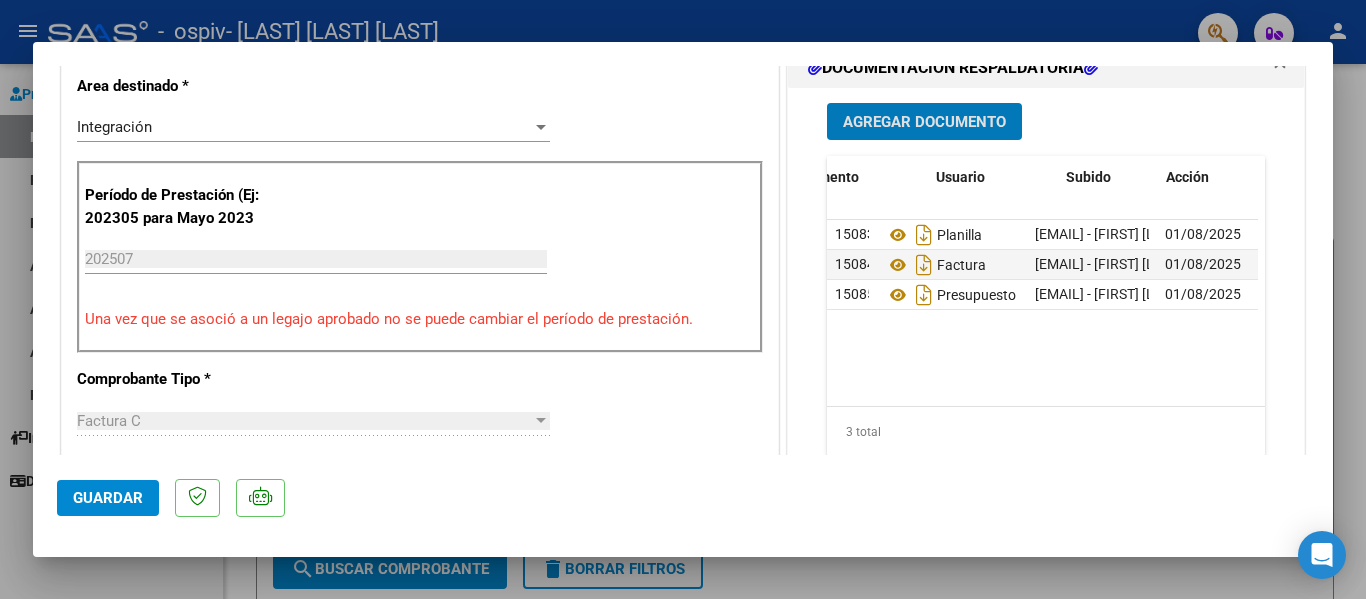 click on "Guardar" 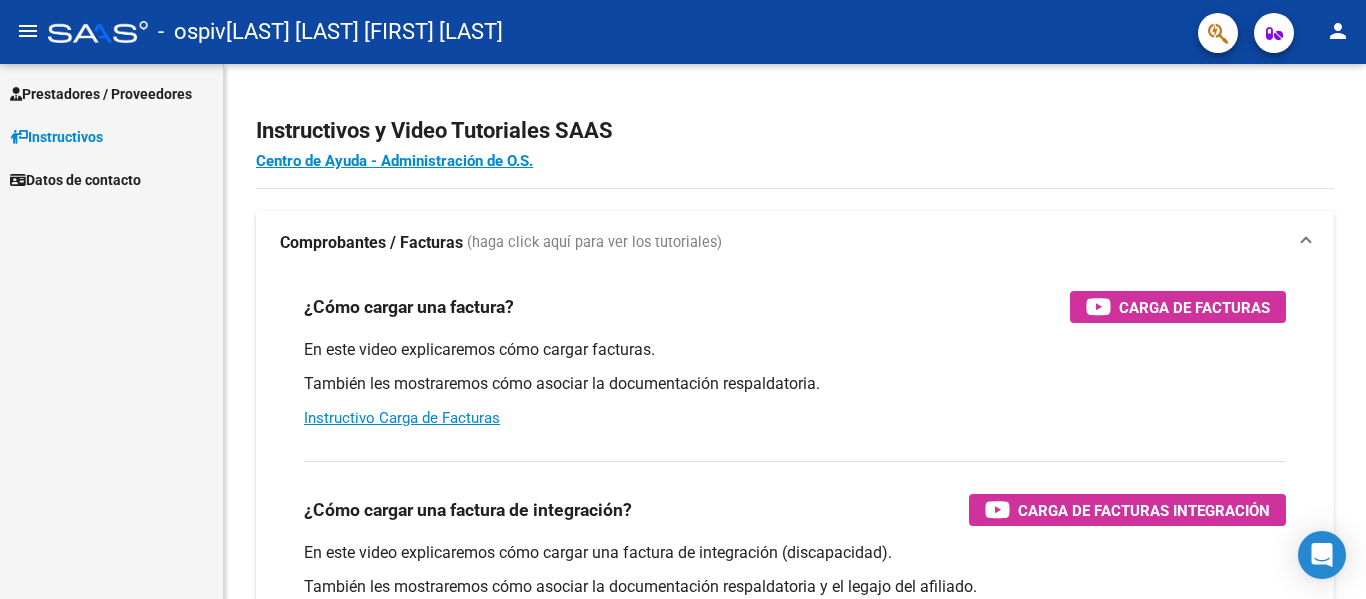 scroll, scrollTop: 0, scrollLeft: 0, axis: both 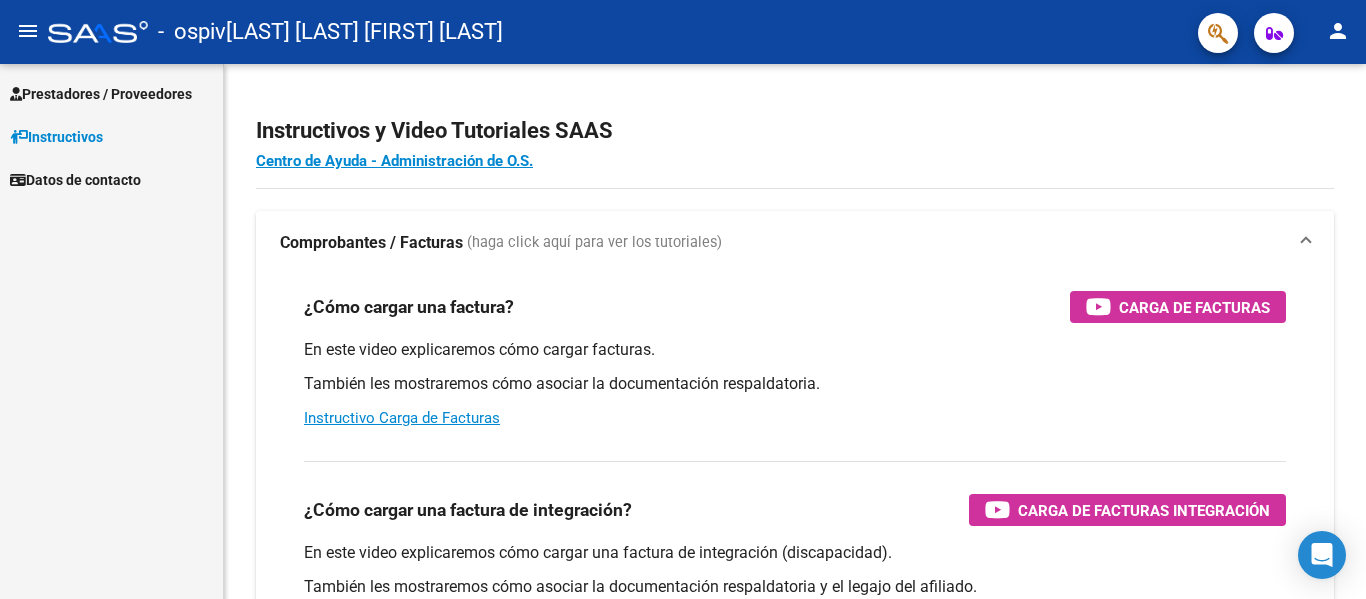 click on "Prestadores / Proveedores" at bounding box center (101, 94) 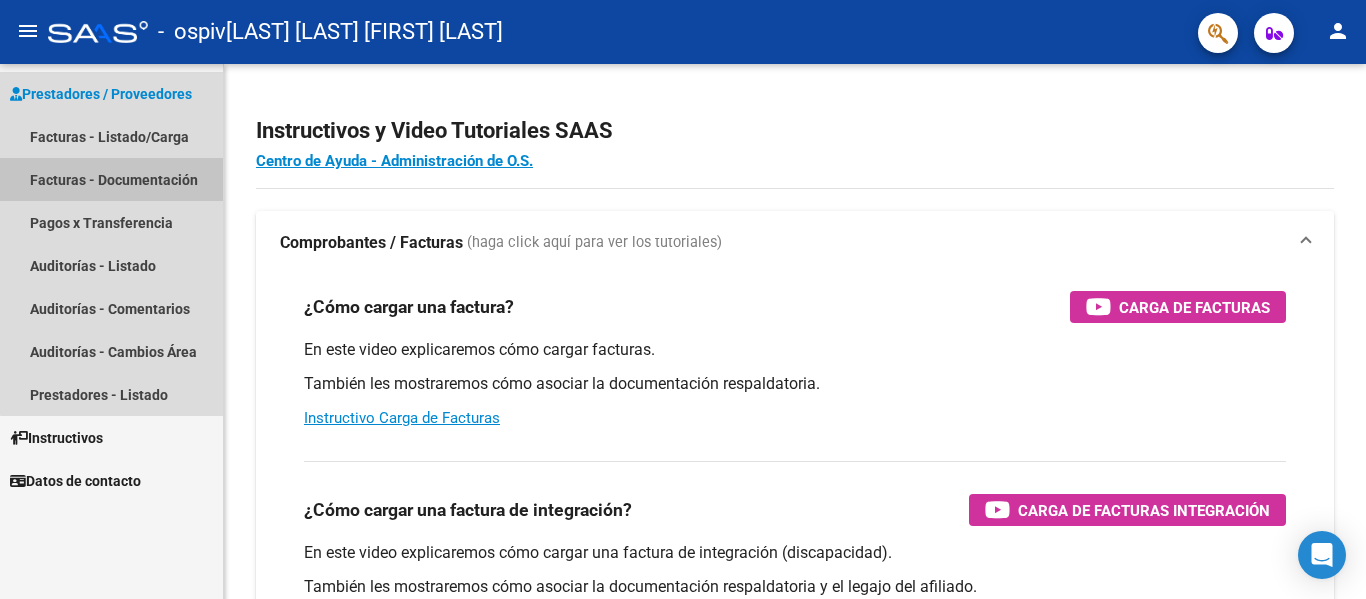 click on "Facturas - Documentación" at bounding box center (111, 179) 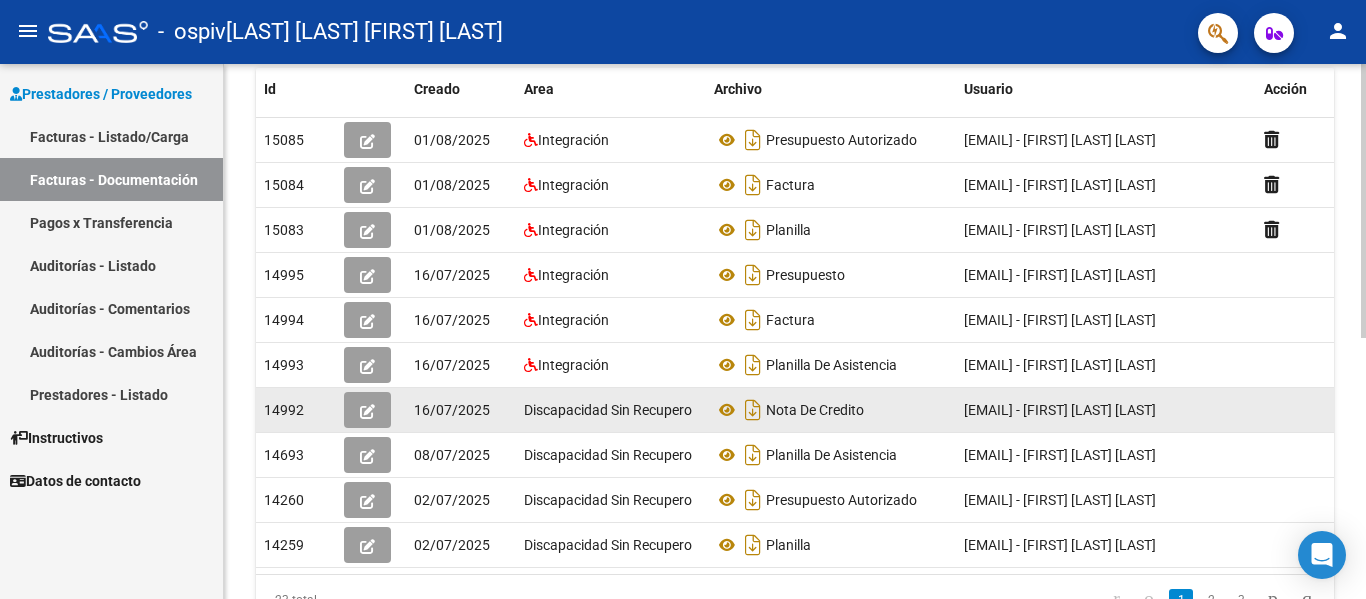 scroll, scrollTop: 400, scrollLeft: 0, axis: vertical 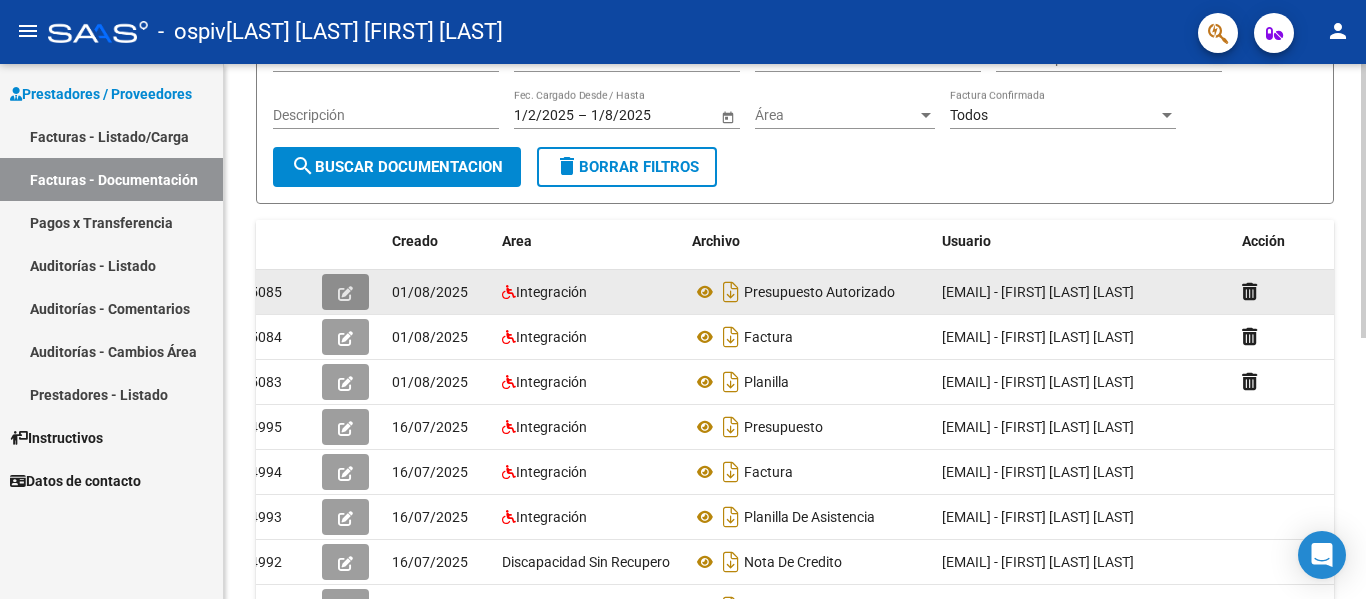 click 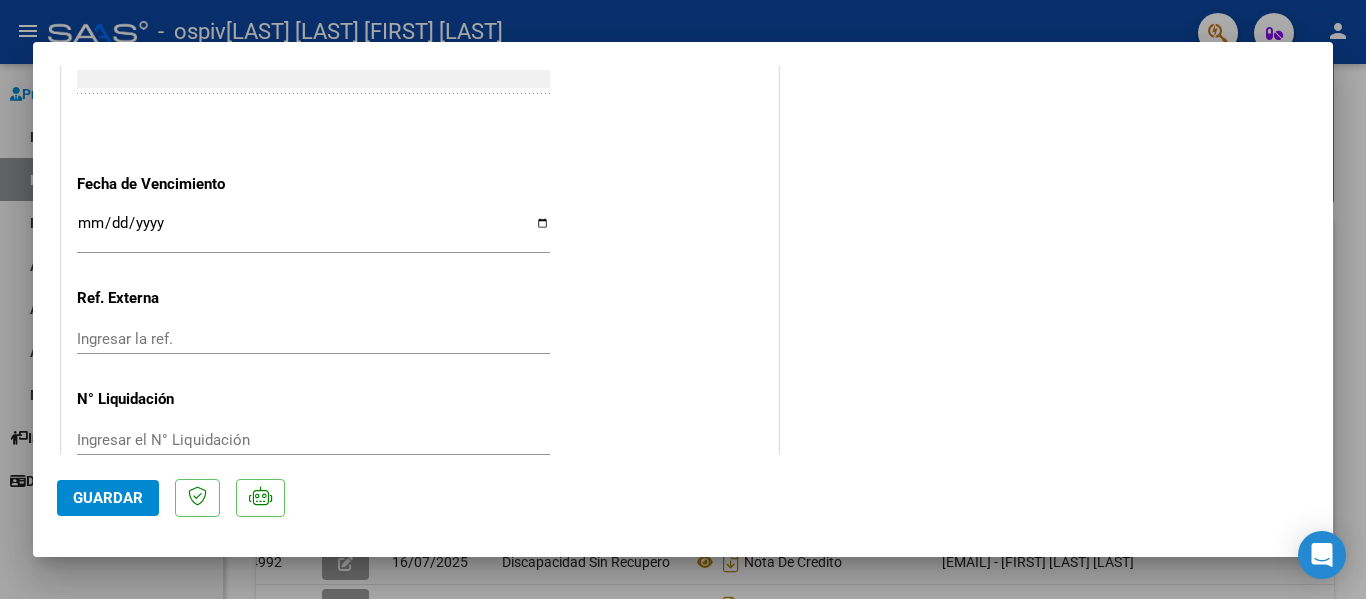scroll, scrollTop: 1300, scrollLeft: 0, axis: vertical 